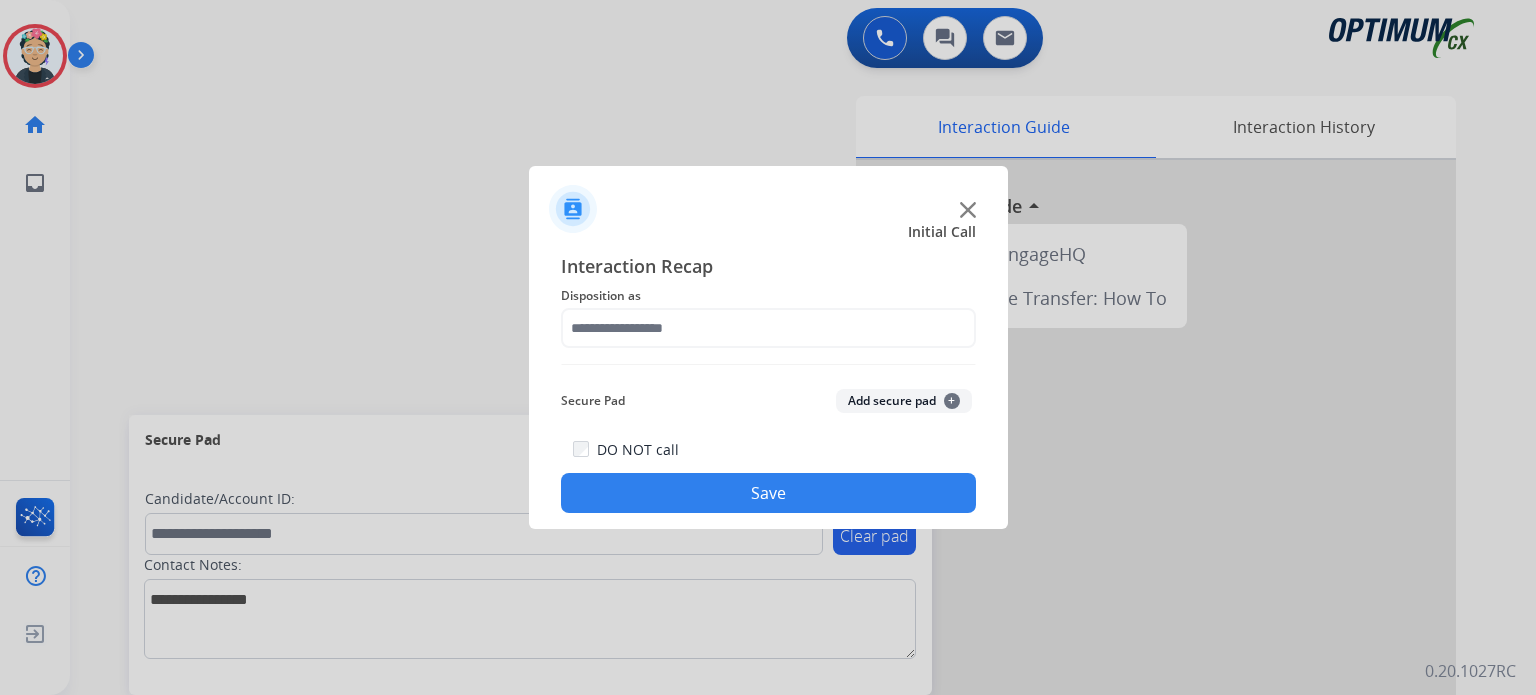 scroll, scrollTop: 0, scrollLeft: 0, axis: both 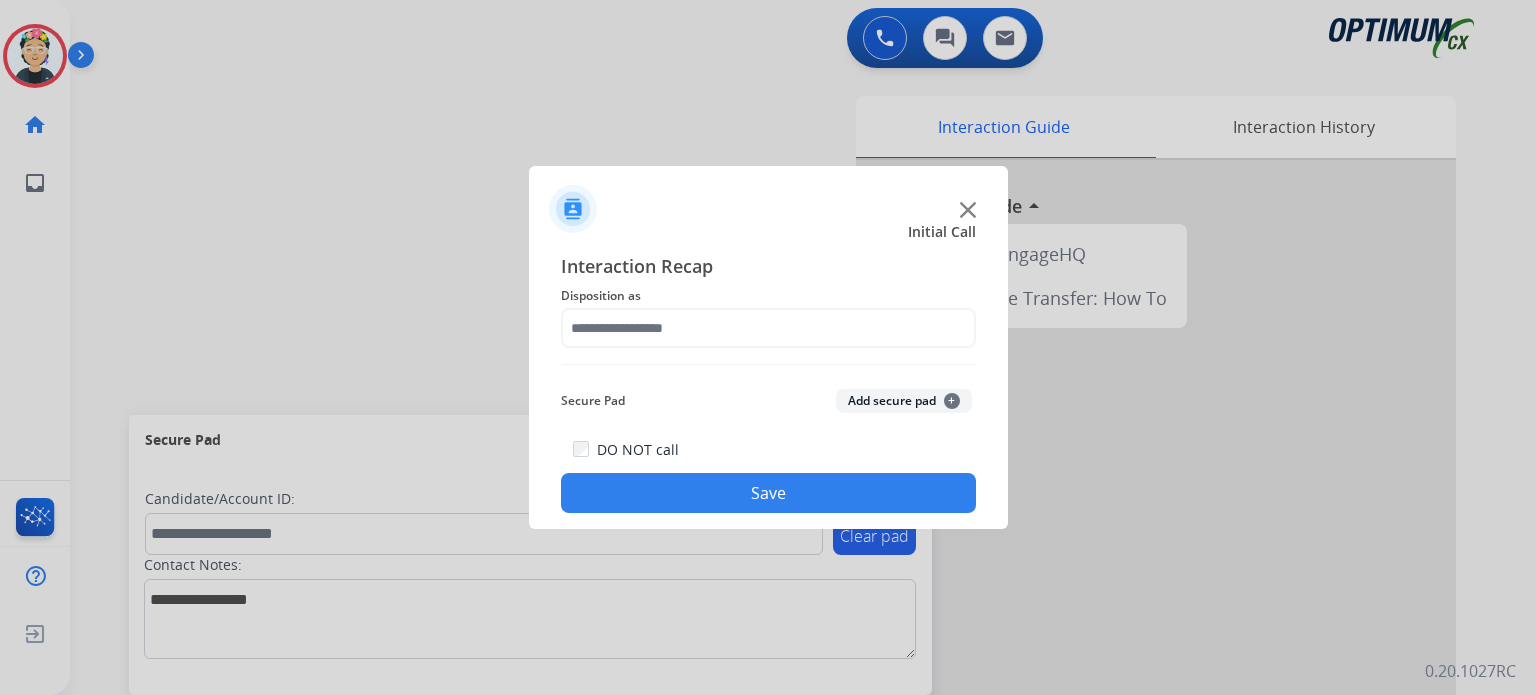 click 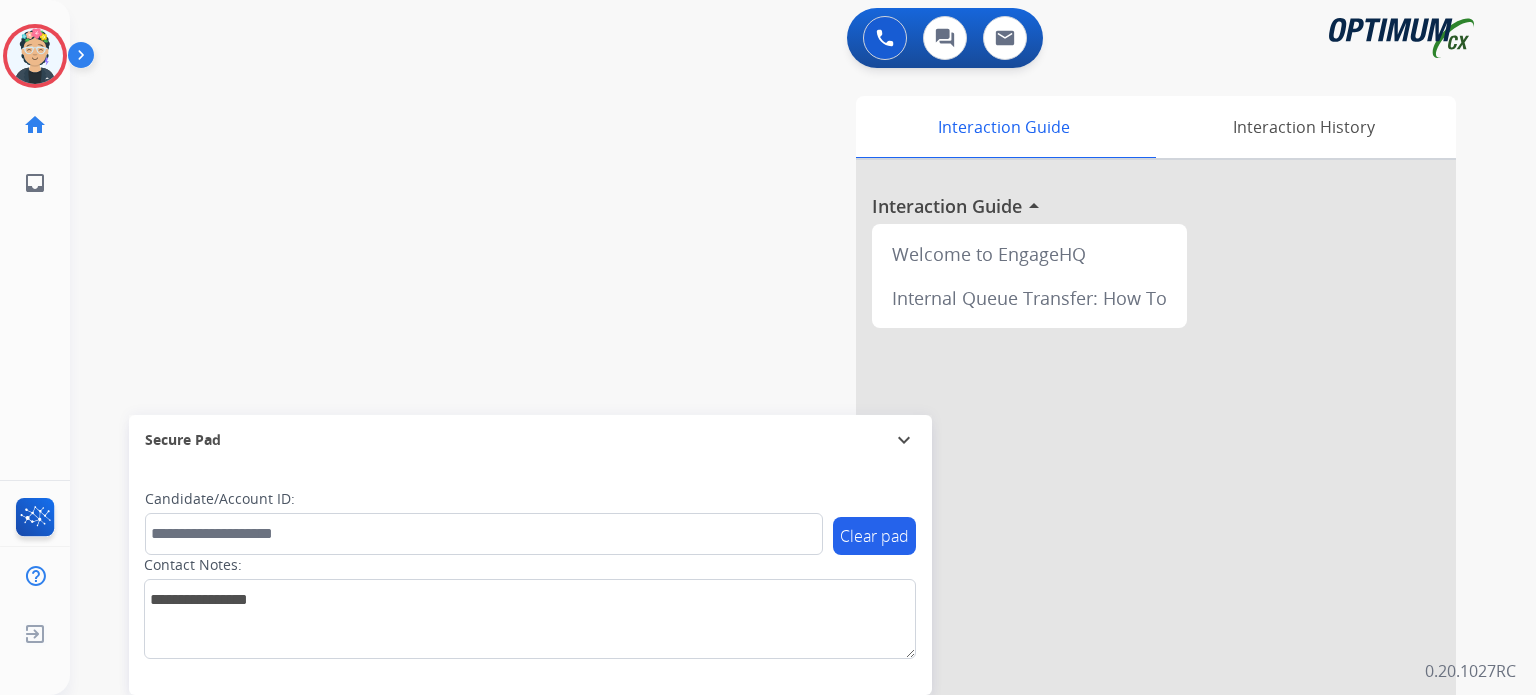 click at bounding box center [1156, 533] 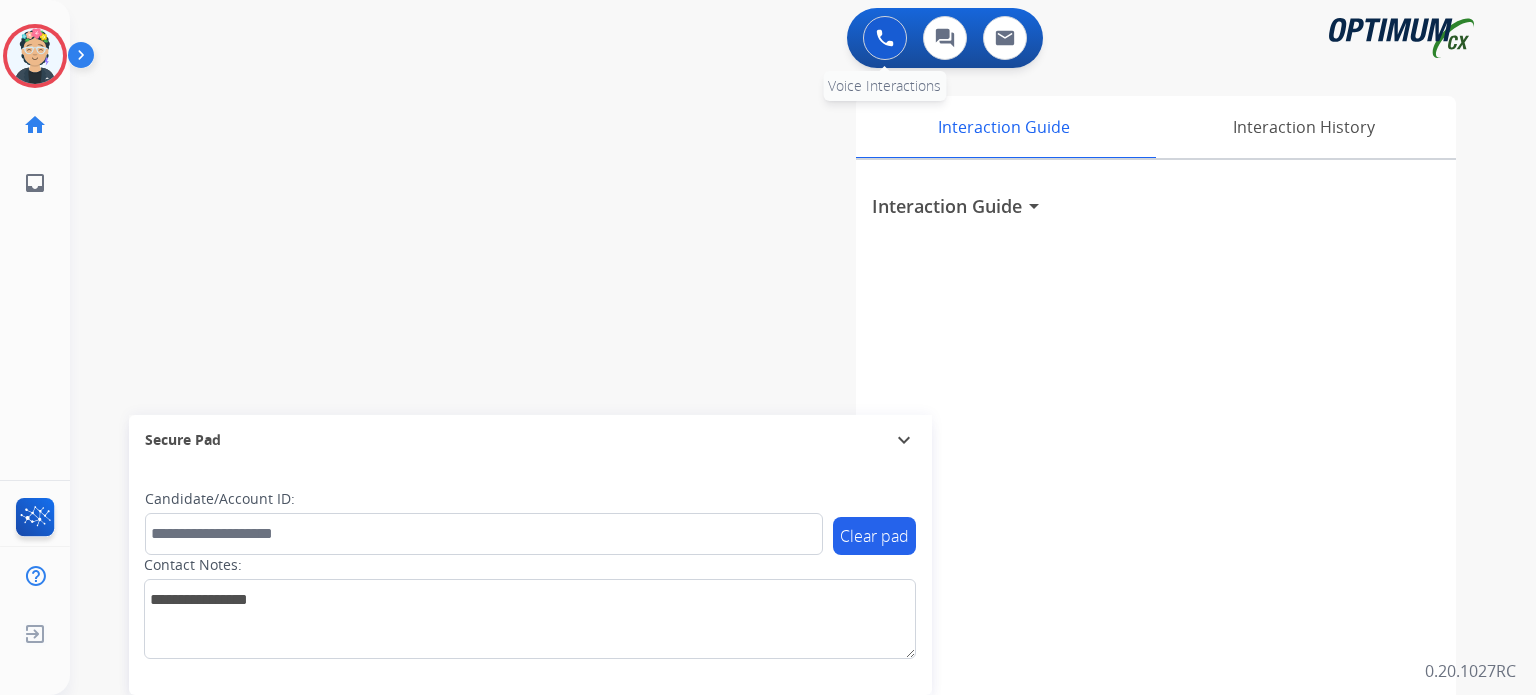 click at bounding box center [885, 38] 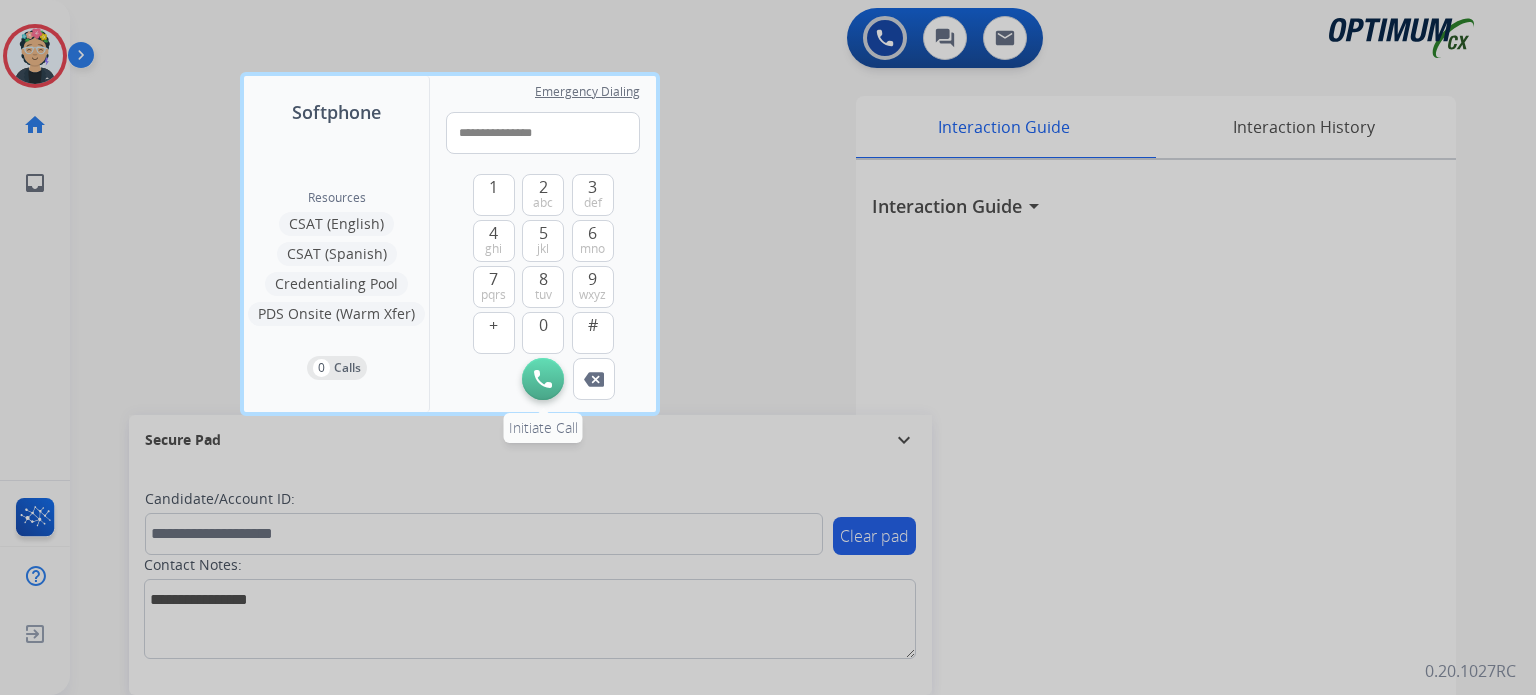 type on "**********" 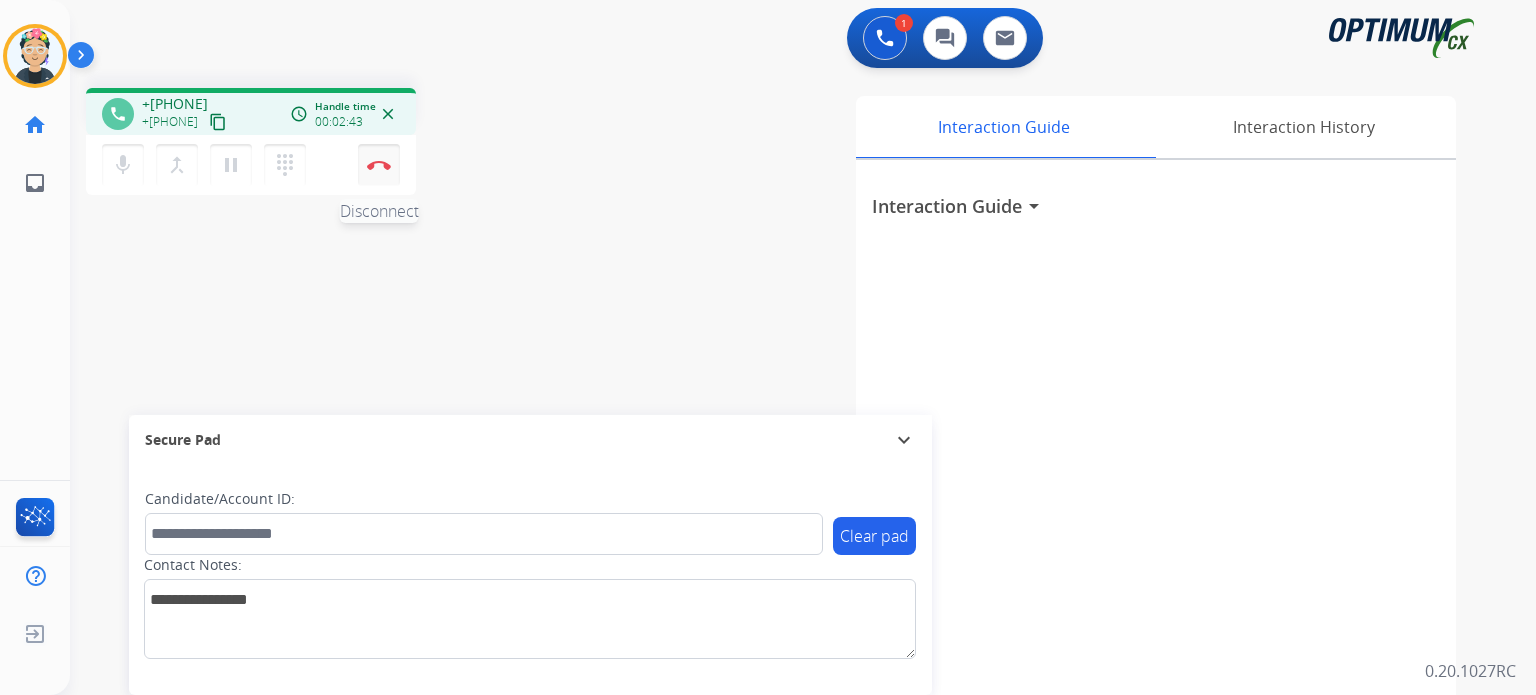click at bounding box center (379, 165) 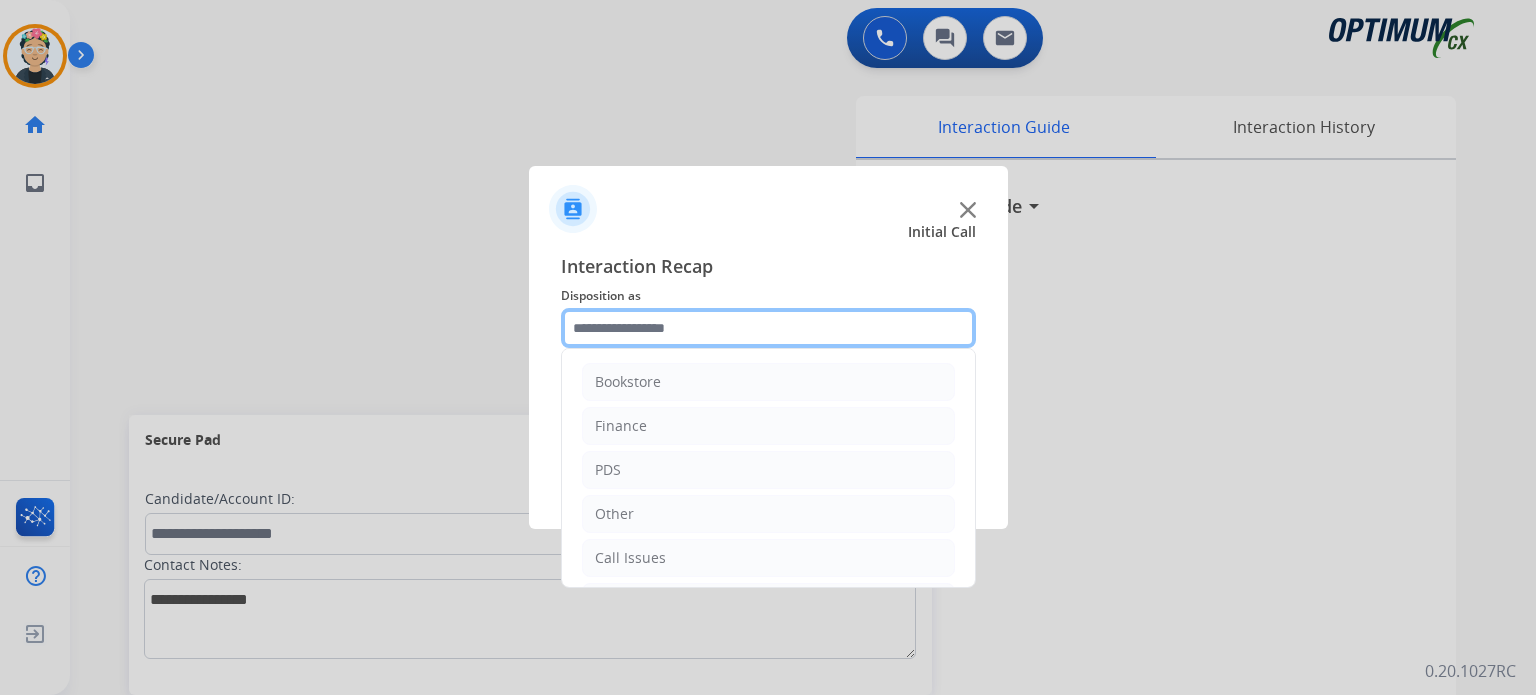 click 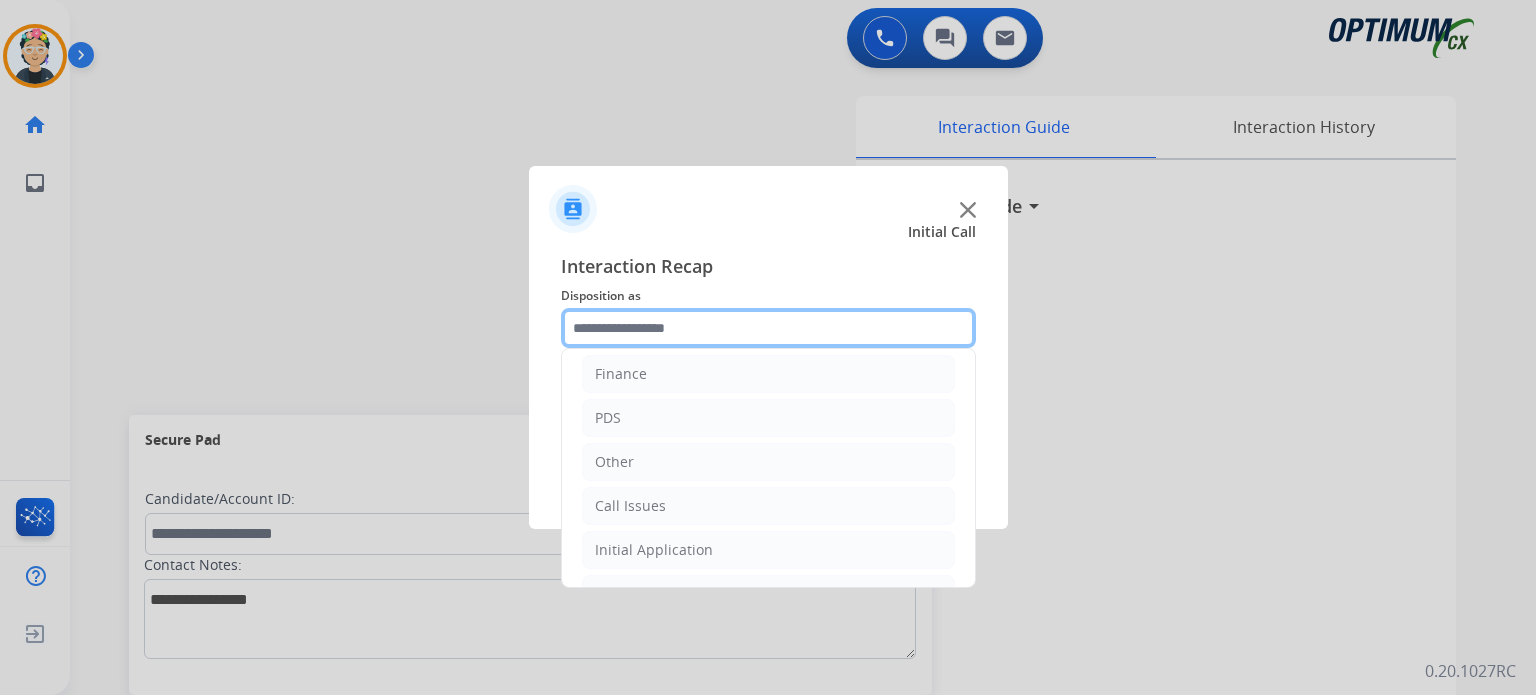 scroll, scrollTop: 132, scrollLeft: 0, axis: vertical 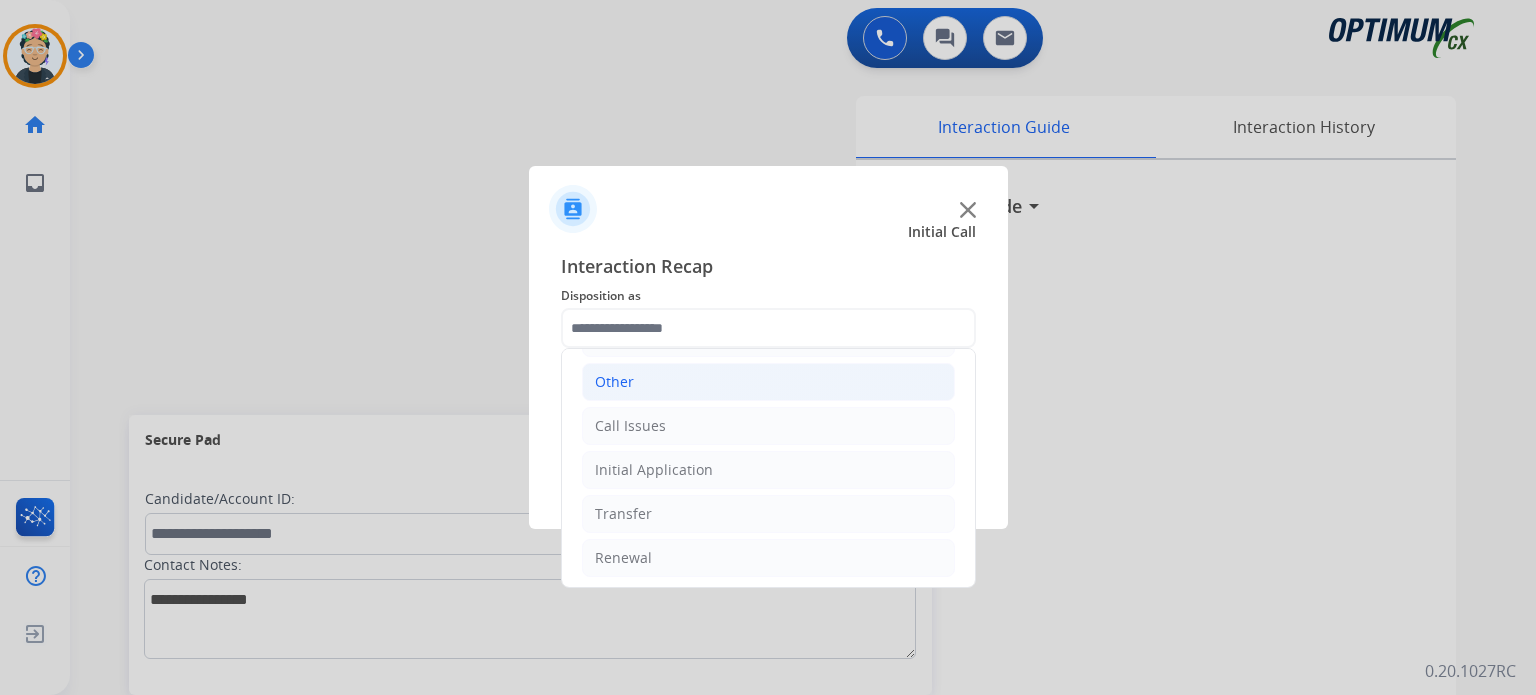 click on "Other" 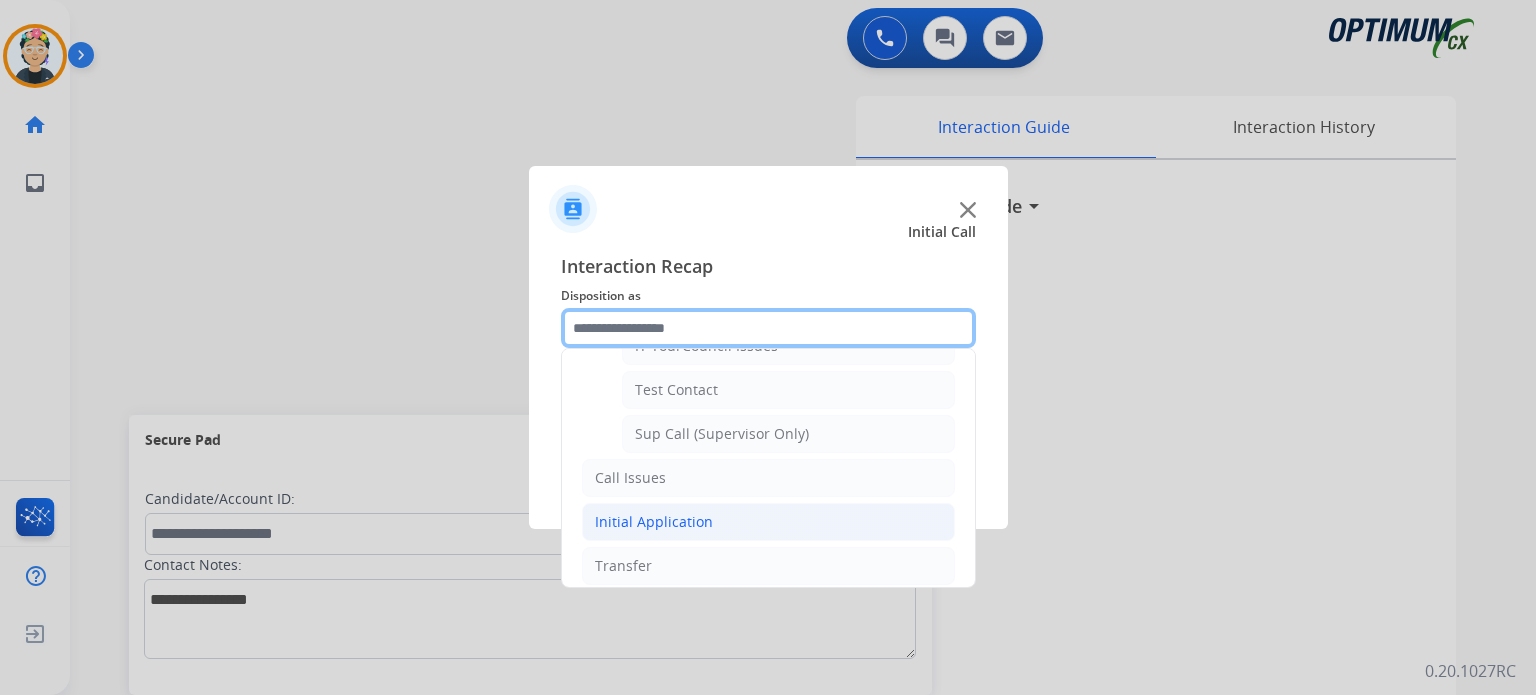 scroll, scrollTop: 332, scrollLeft: 0, axis: vertical 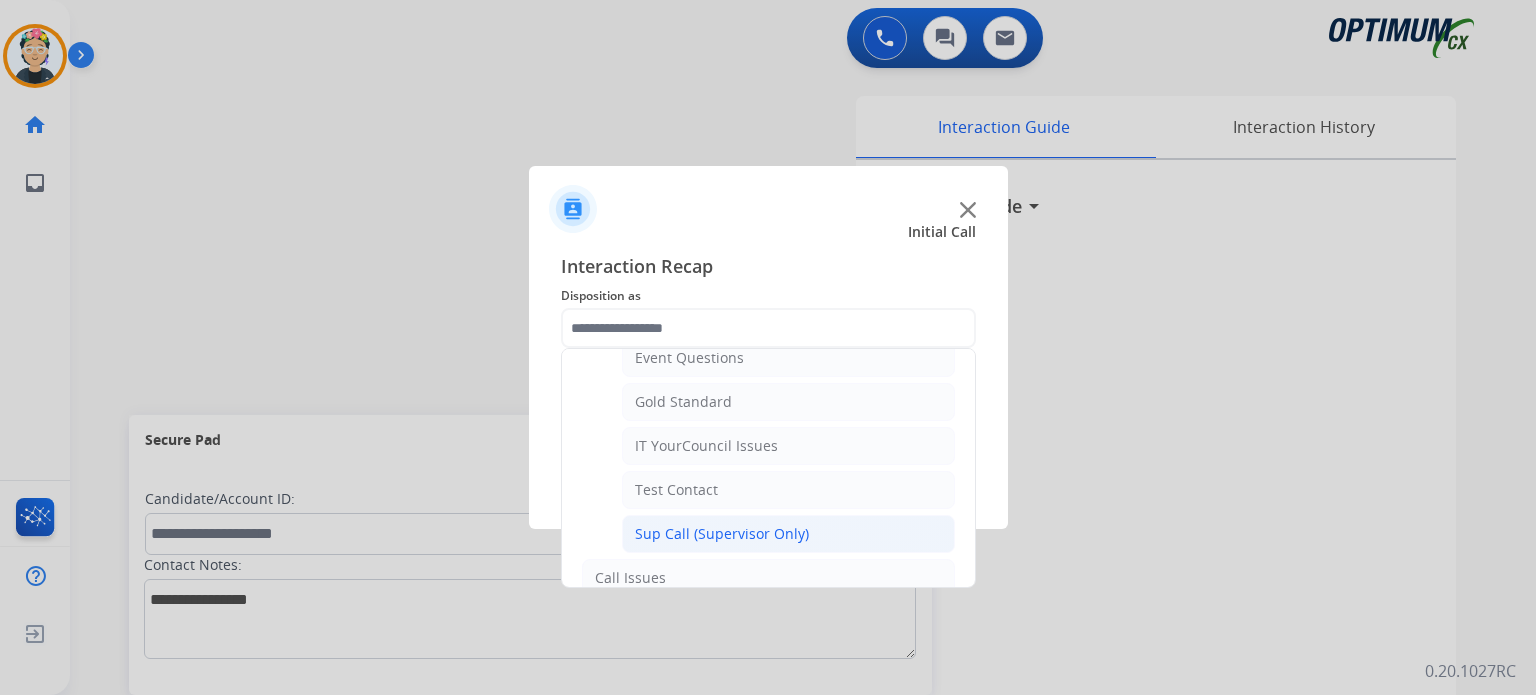 click on "Sup Call (Supervisor Only)" 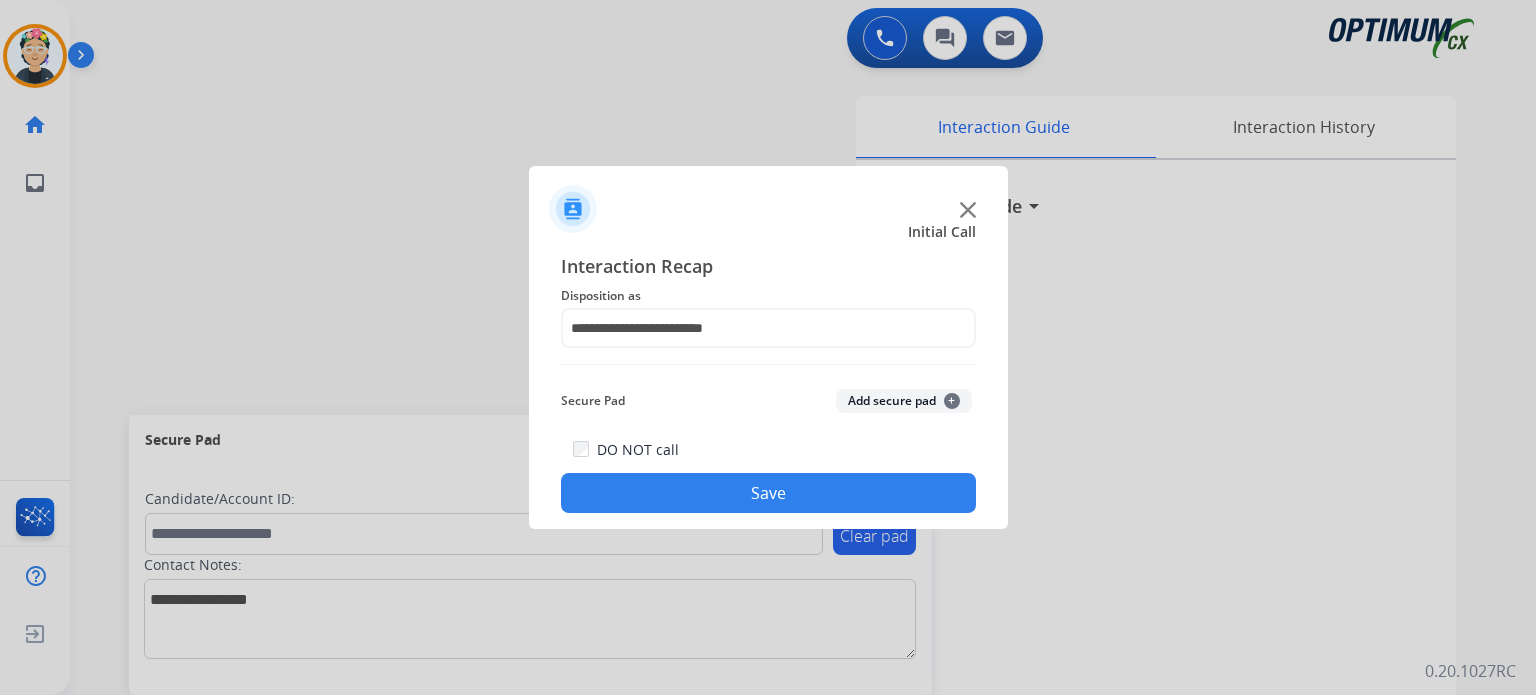 click on "Save" 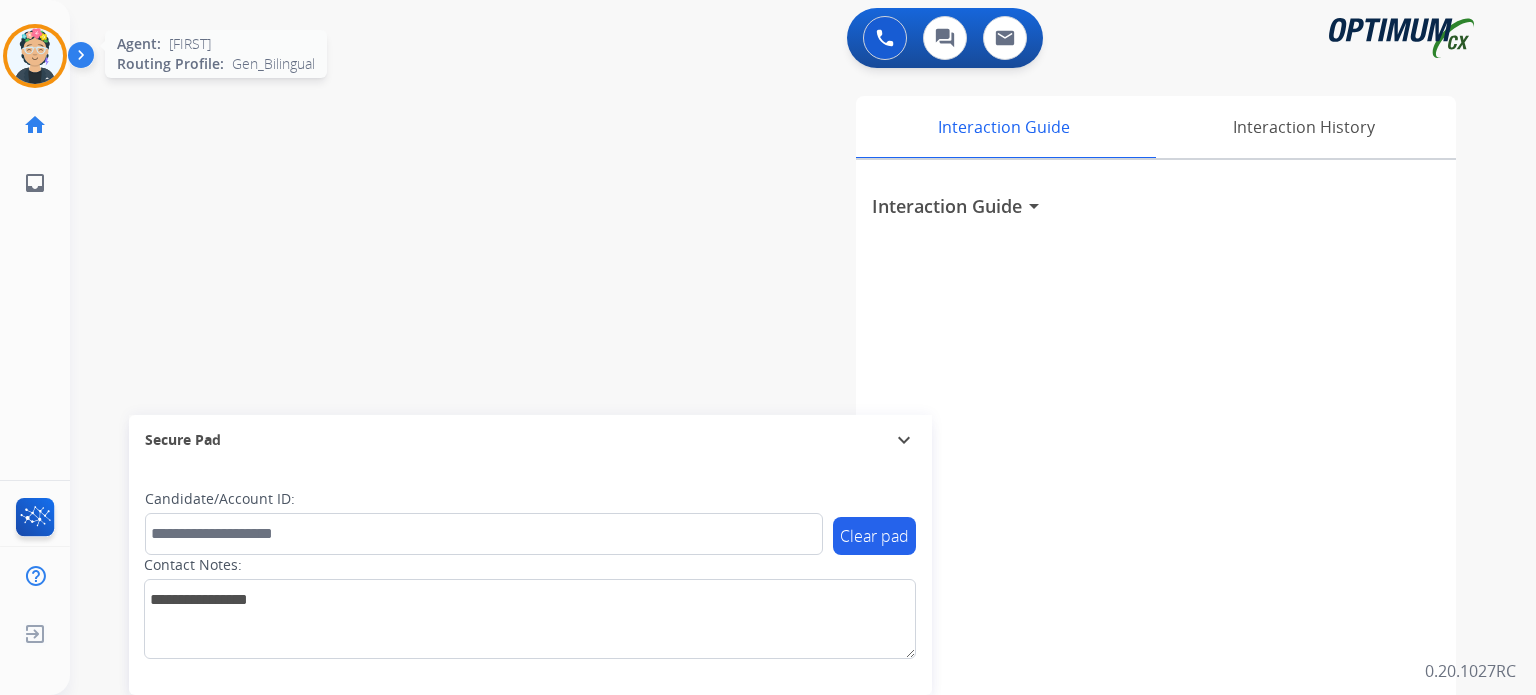 click at bounding box center (35, 56) 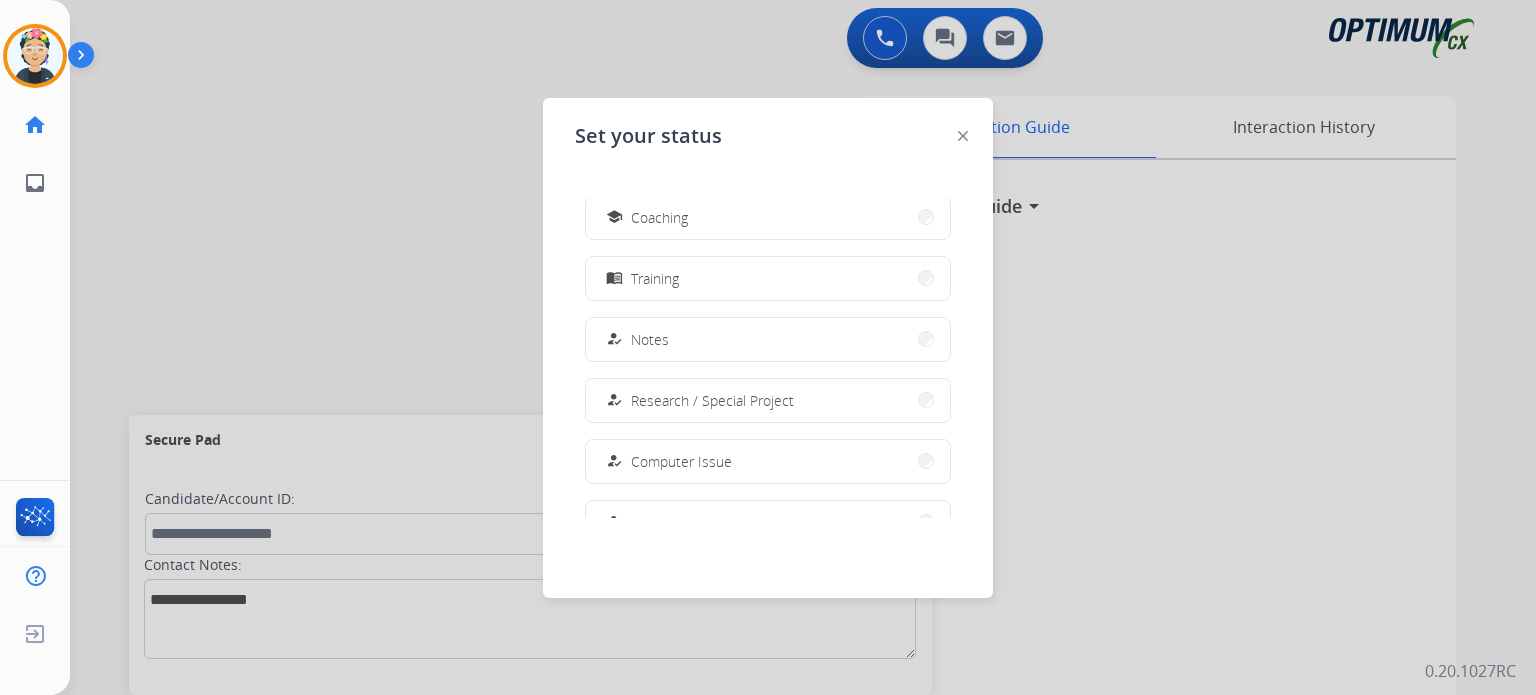 scroll, scrollTop: 498, scrollLeft: 0, axis: vertical 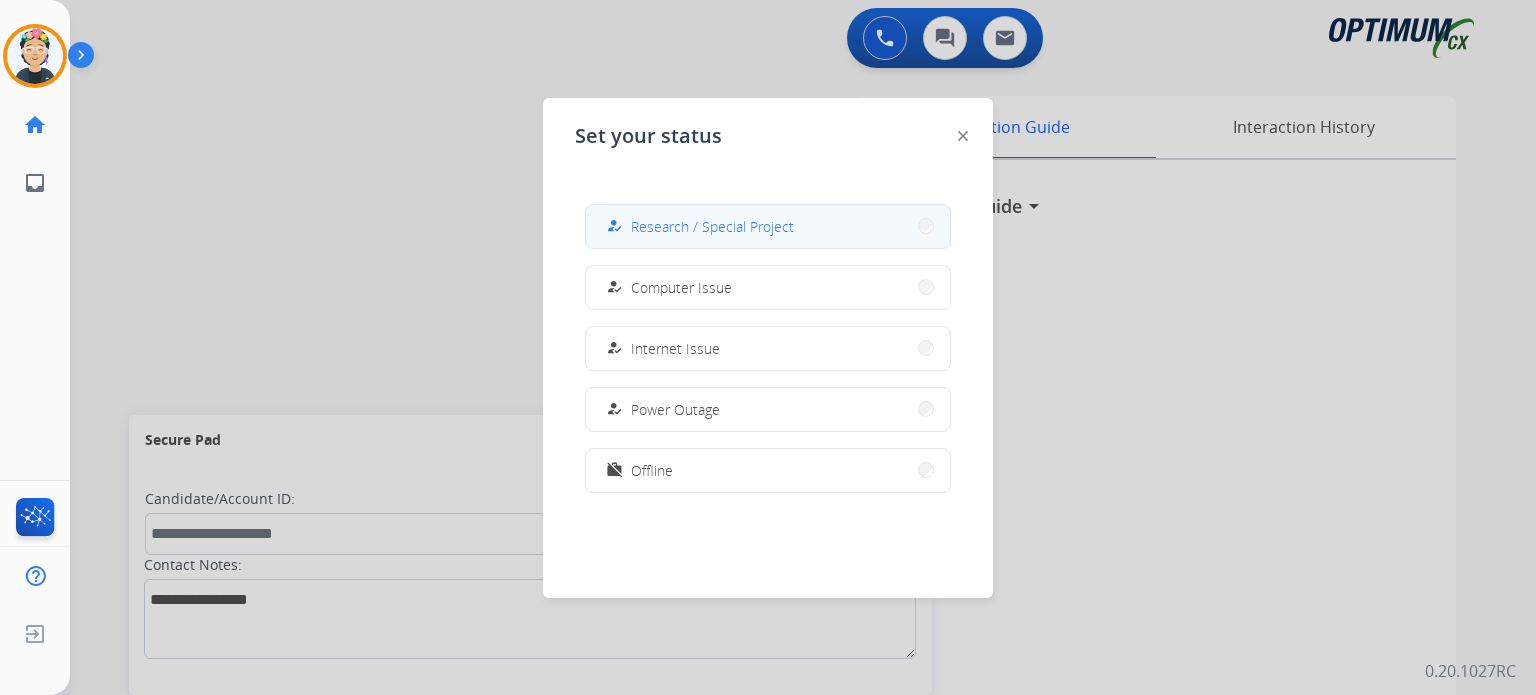 click on "Research / Special Project" at bounding box center [712, 226] 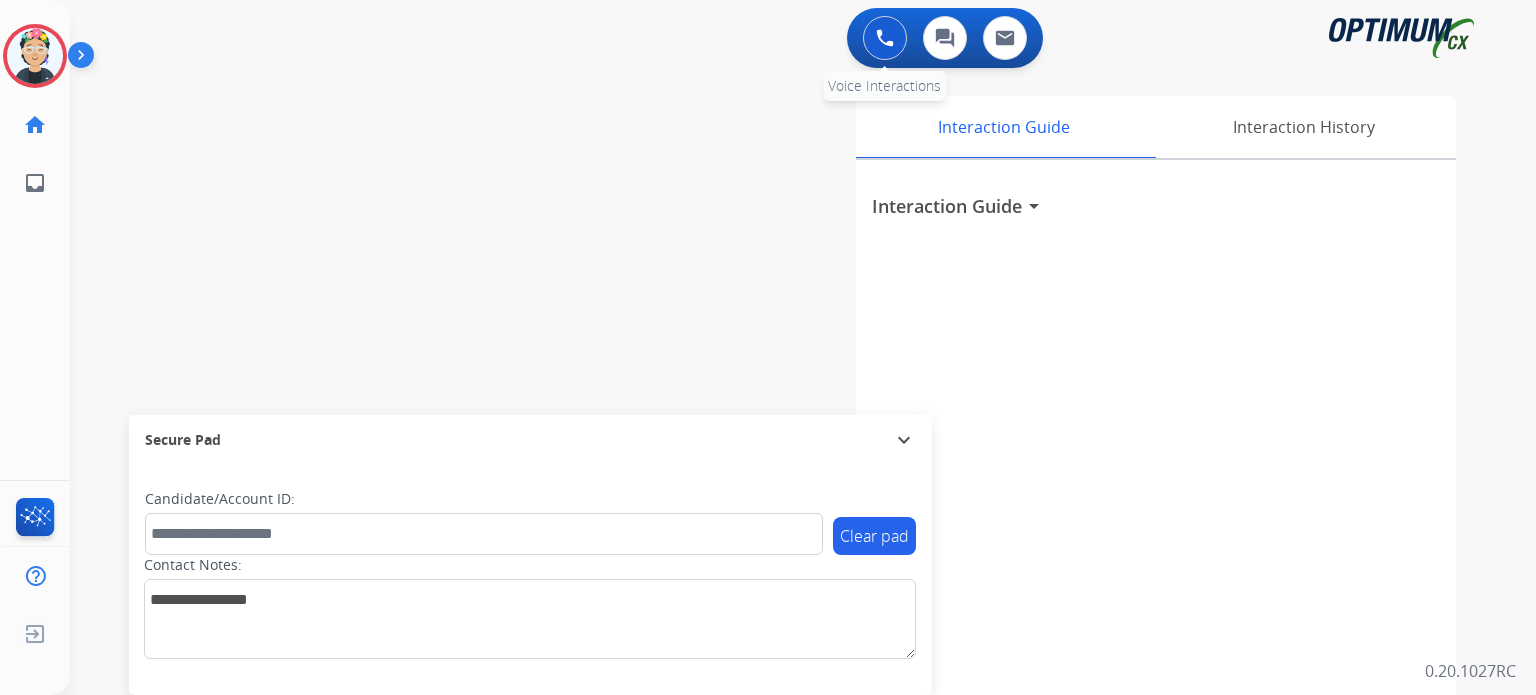 type 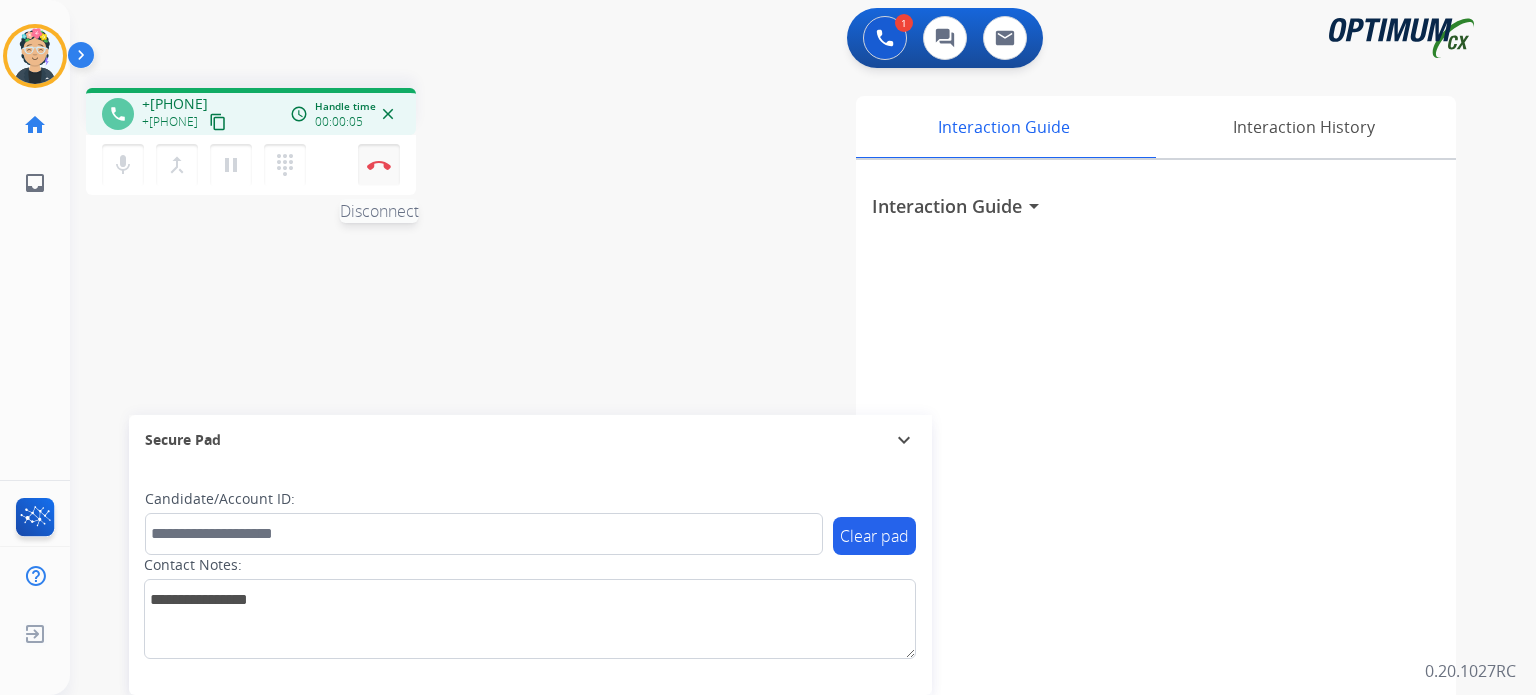 click on "Disconnect" at bounding box center [379, 165] 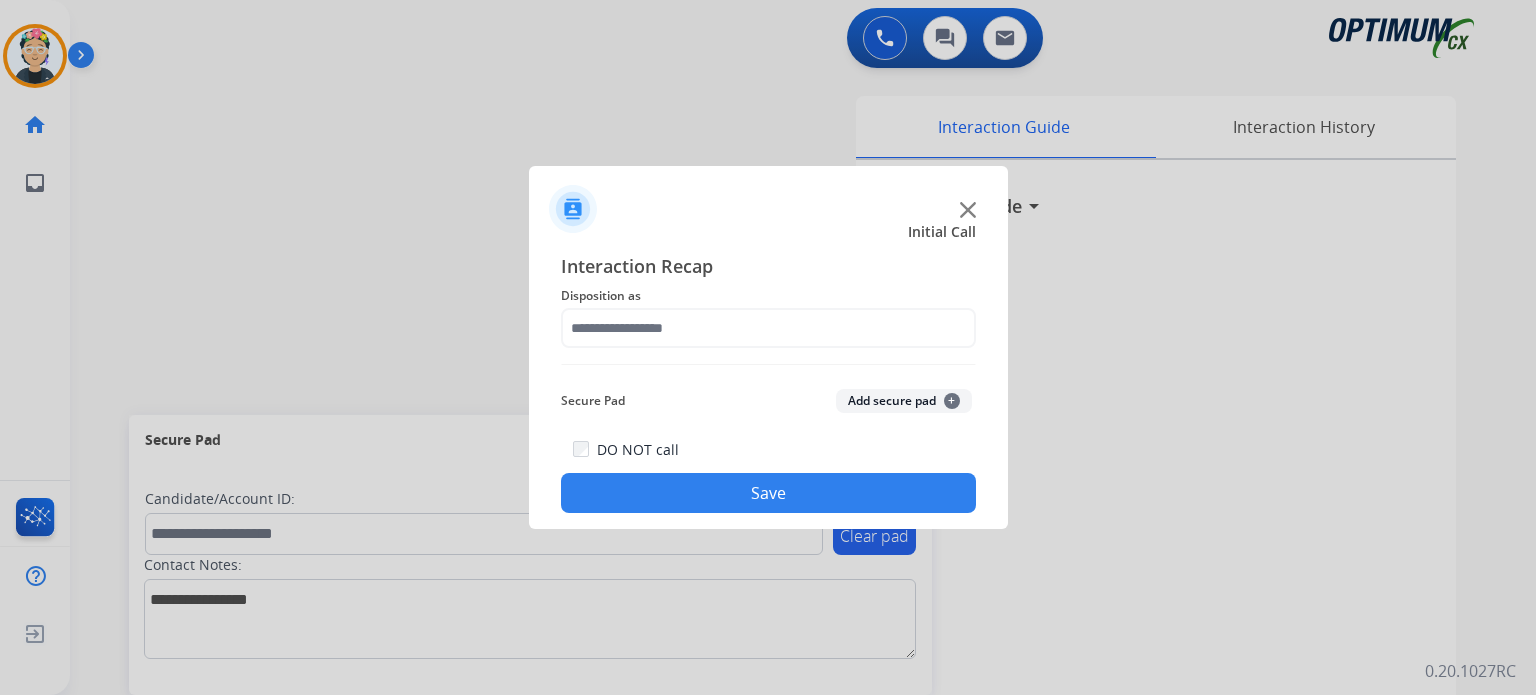 click 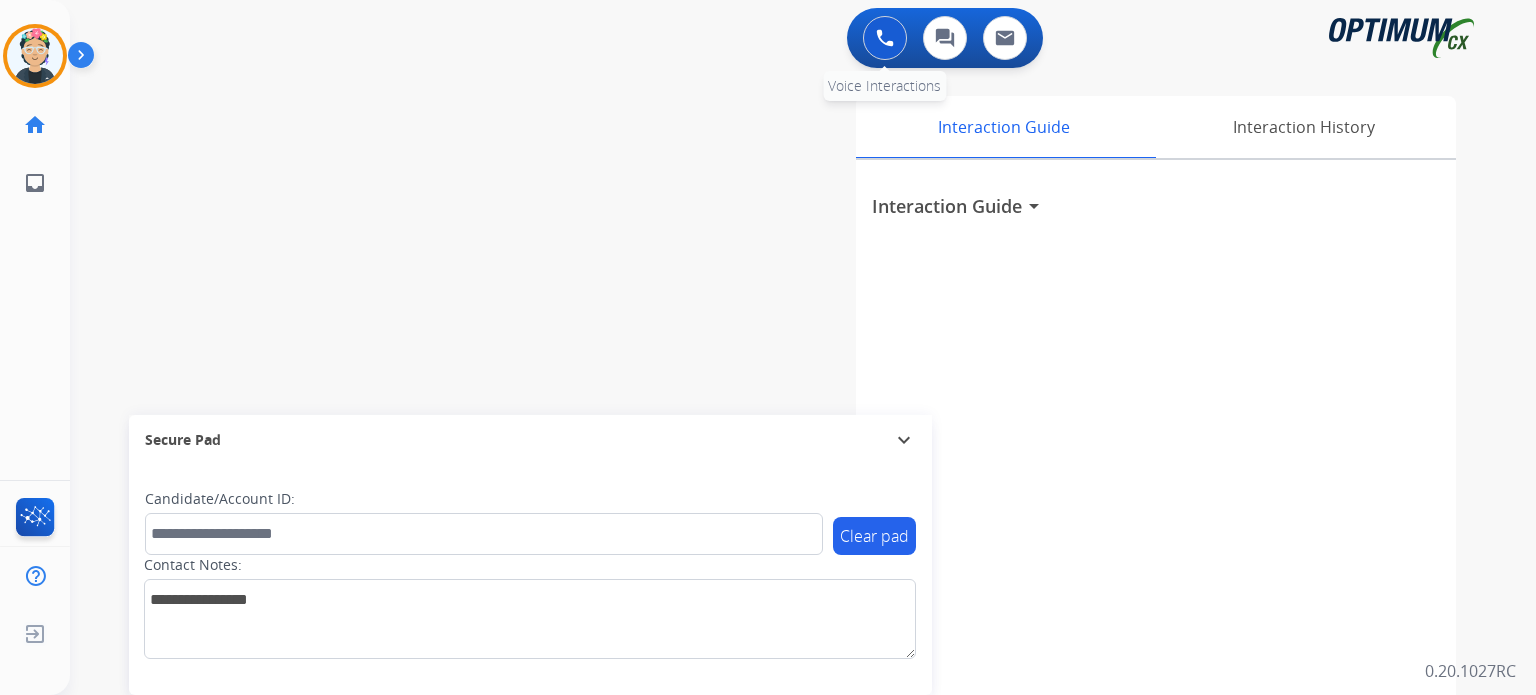 click on "0 Voice Interactions" at bounding box center (885, 38) 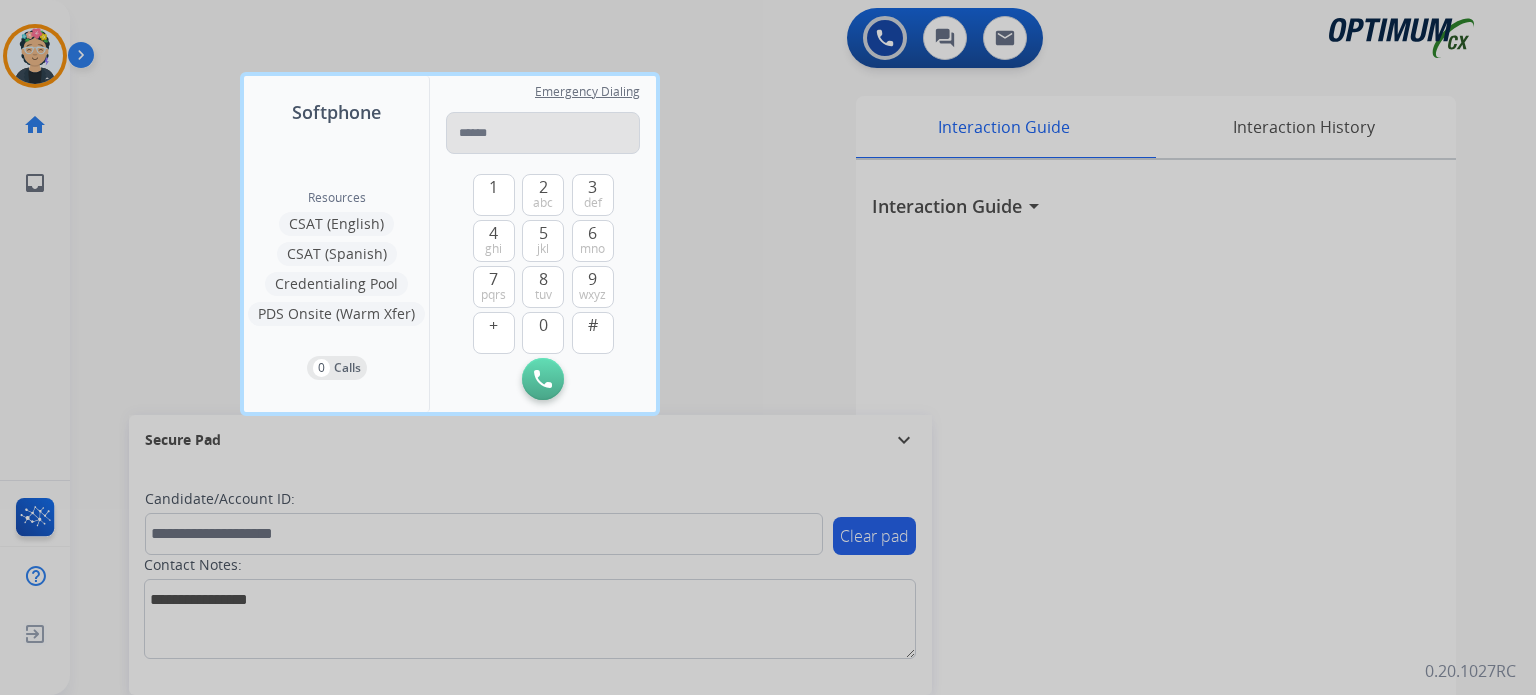 click at bounding box center (543, 133) 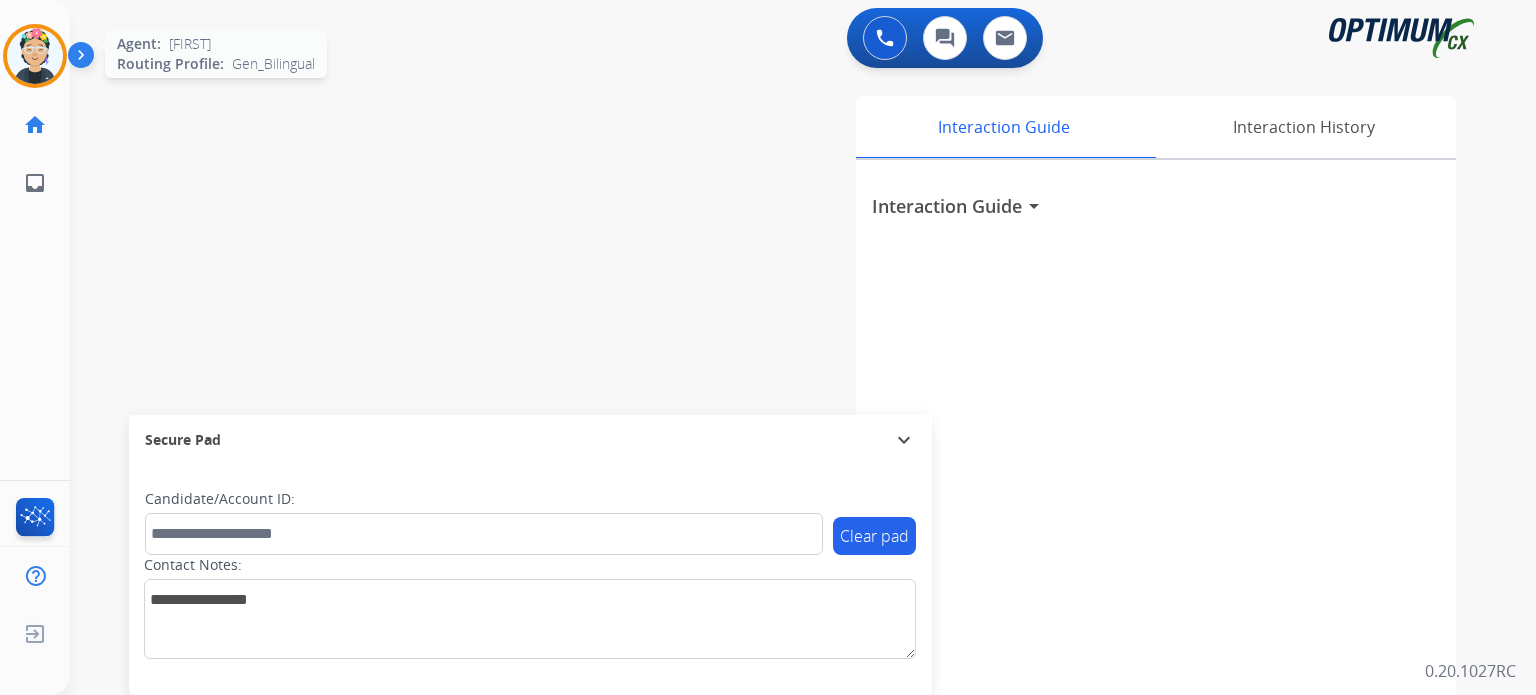 click at bounding box center [35, 56] 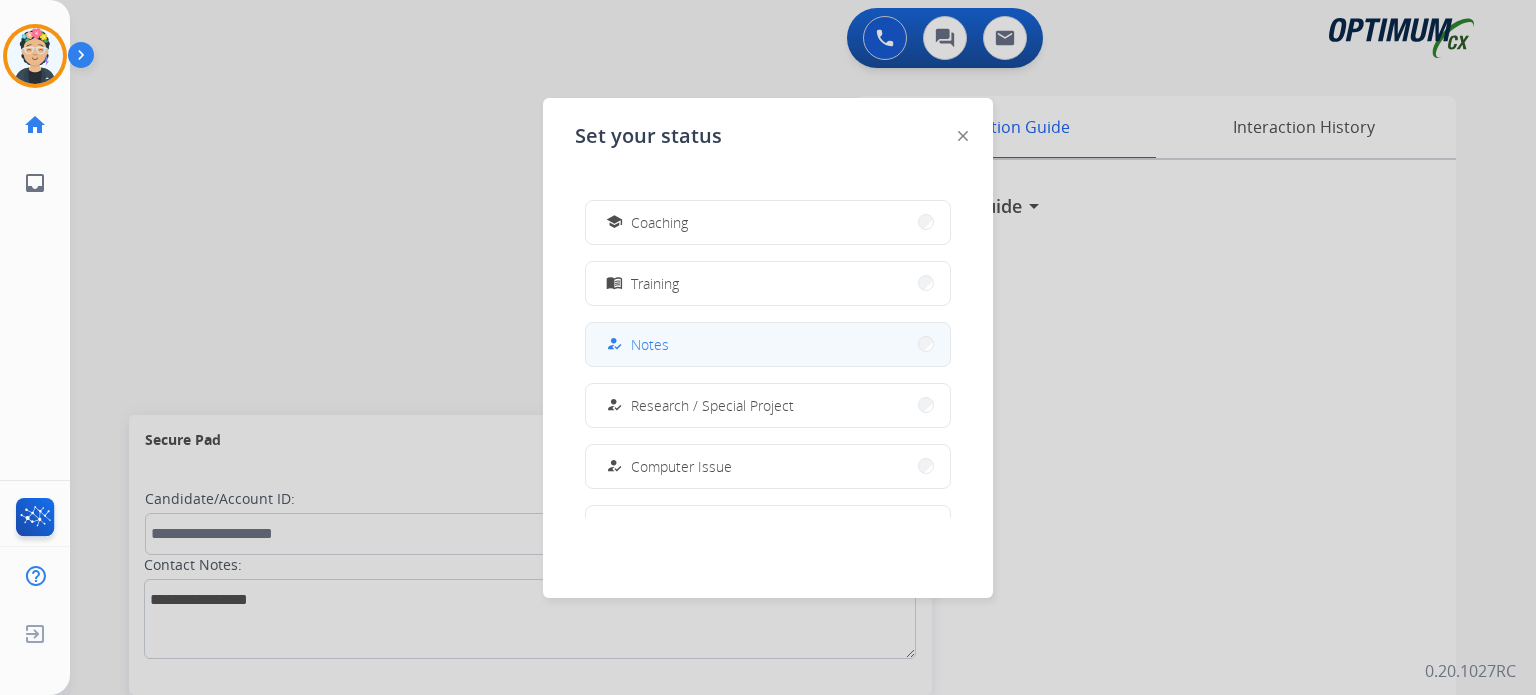 scroll, scrollTop: 498, scrollLeft: 0, axis: vertical 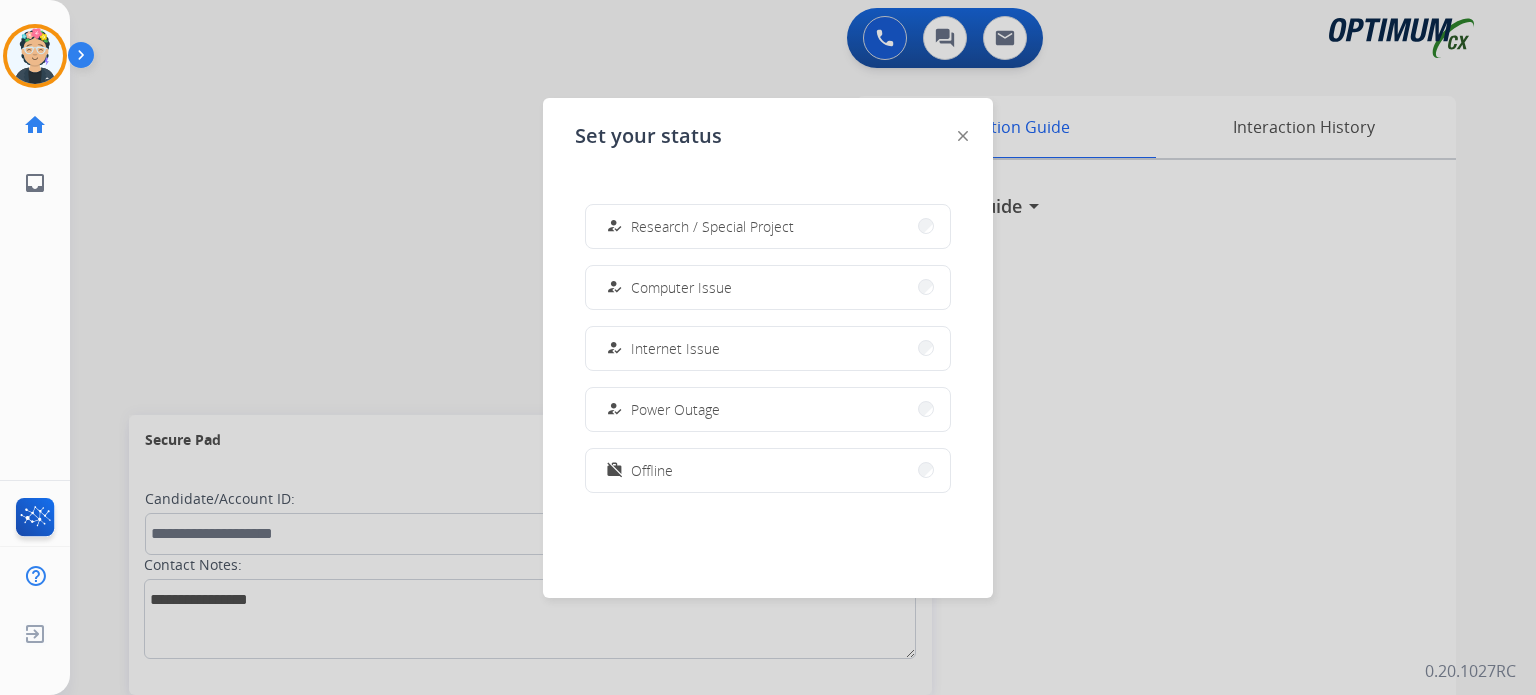 click on "how_to_reg Available free_breakfast Break fastfood Lunch how_to_reg Email how_to_reg Outbound Prep school Coaching menu_book Training how_to_reg Notes how_to_reg Research / Special Project how_to_reg Computer Issue how_to_reg Internet Issue how_to_reg Power Outage work_off Offline" at bounding box center (768, 358) 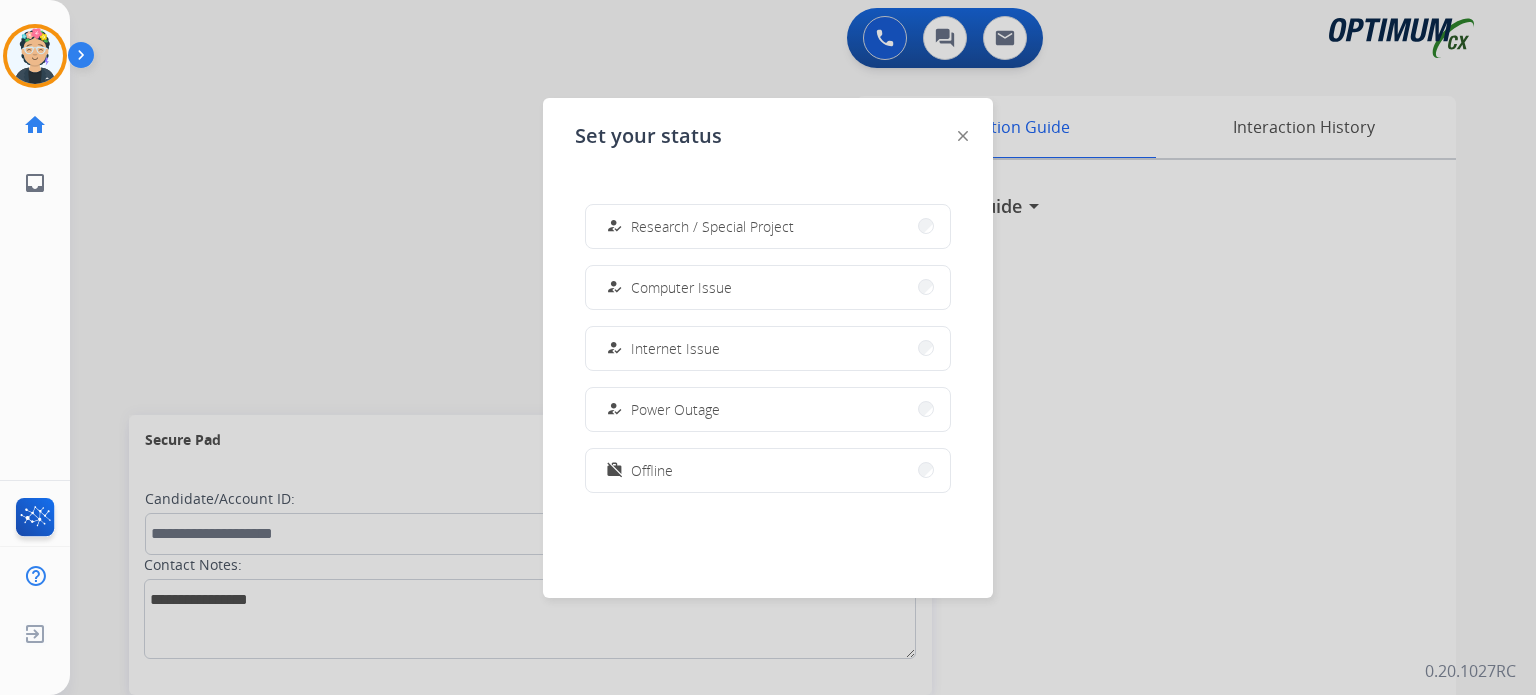 drag, startPoint x: 728, startPoint y: 234, endPoint x: 740, endPoint y: 213, distance: 24.186773 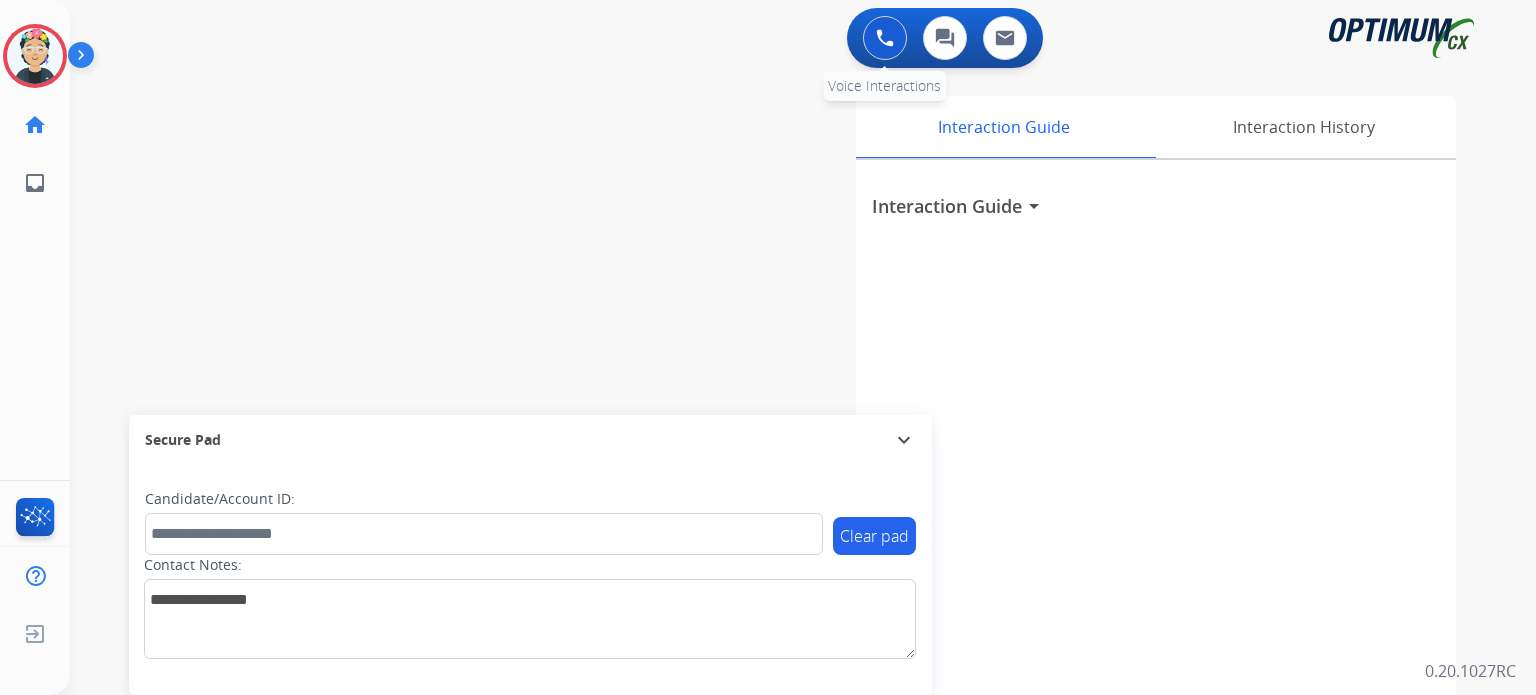 click at bounding box center [885, 38] 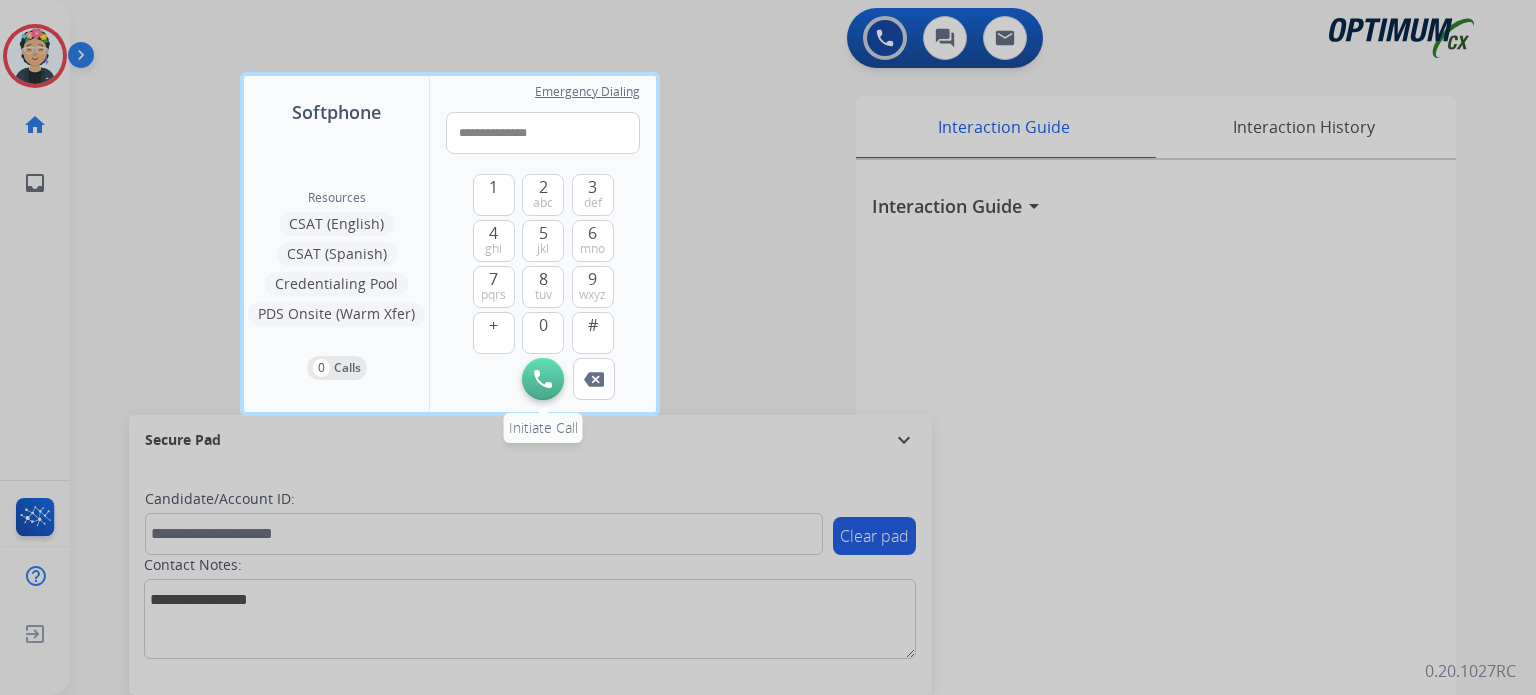 type on "**********" 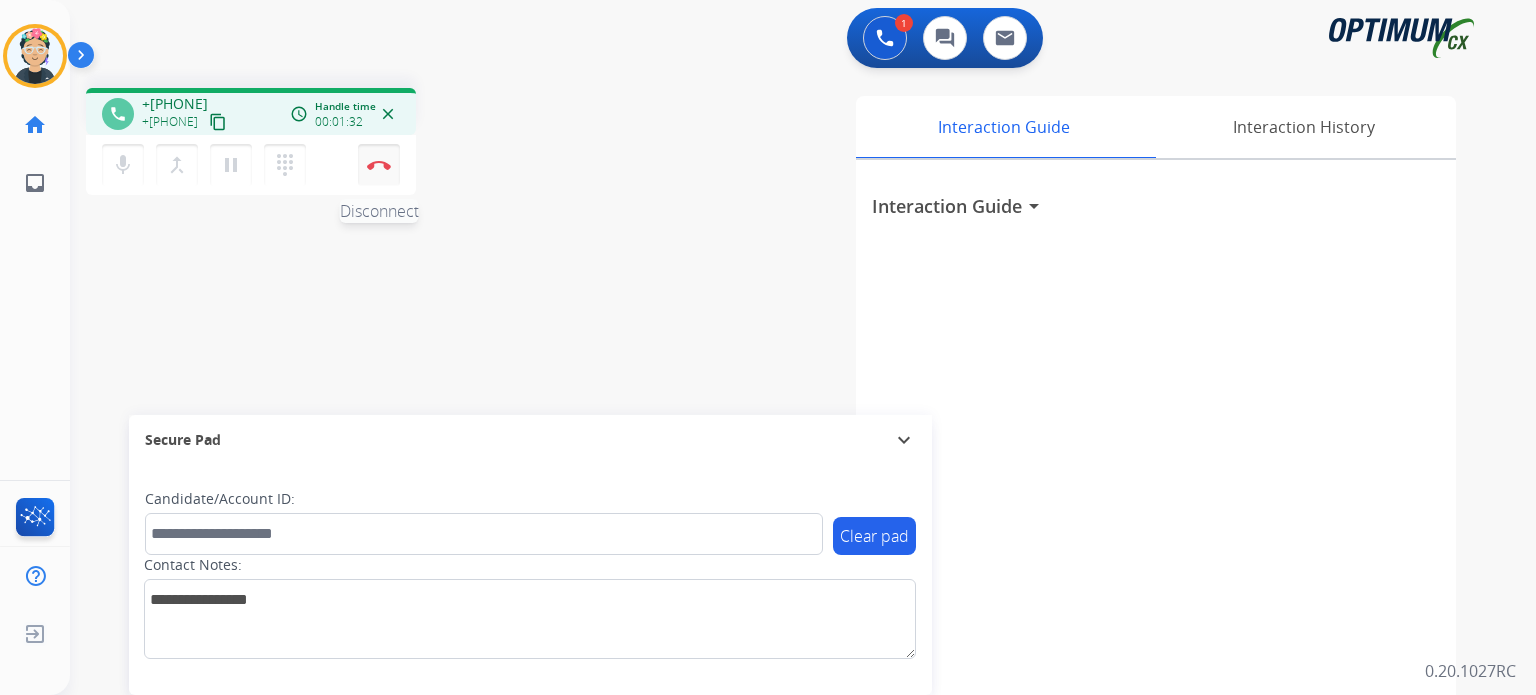 click at bounding box center [379, 165] 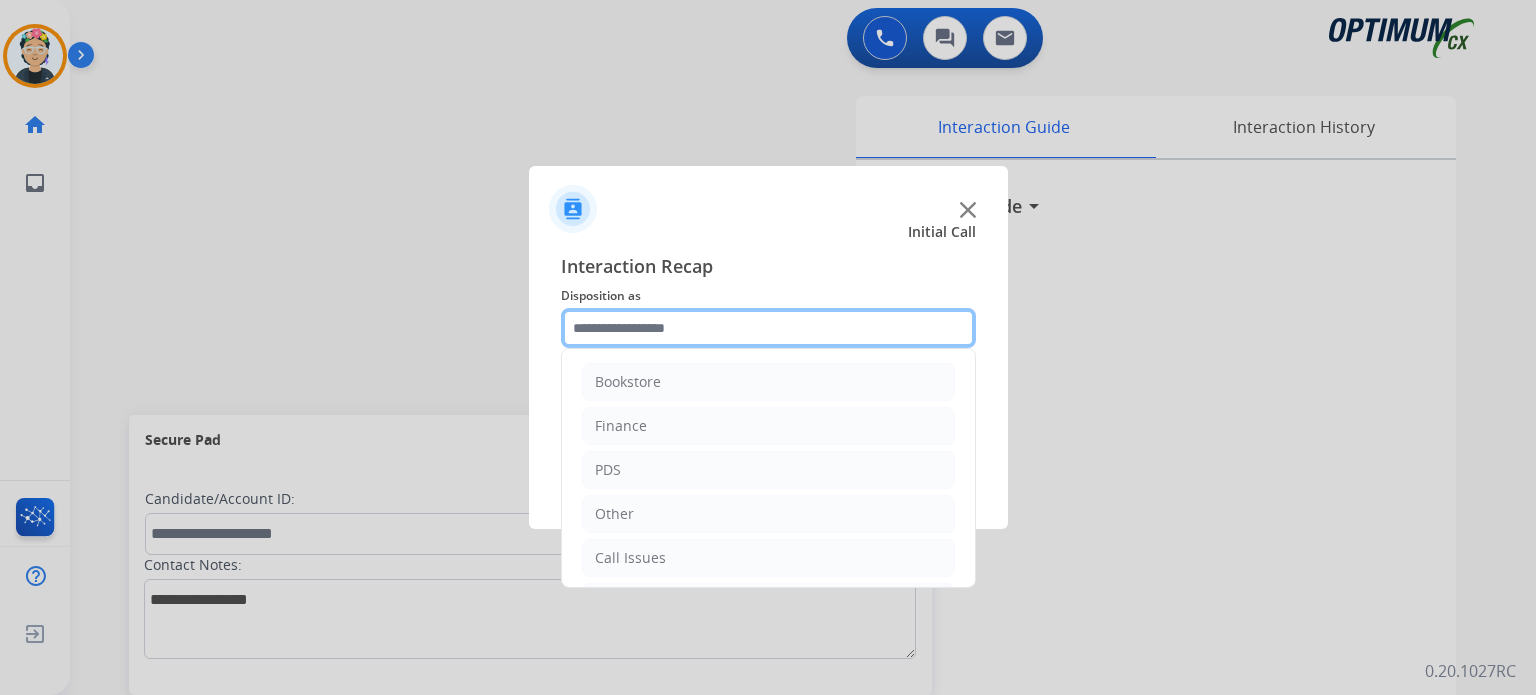 click 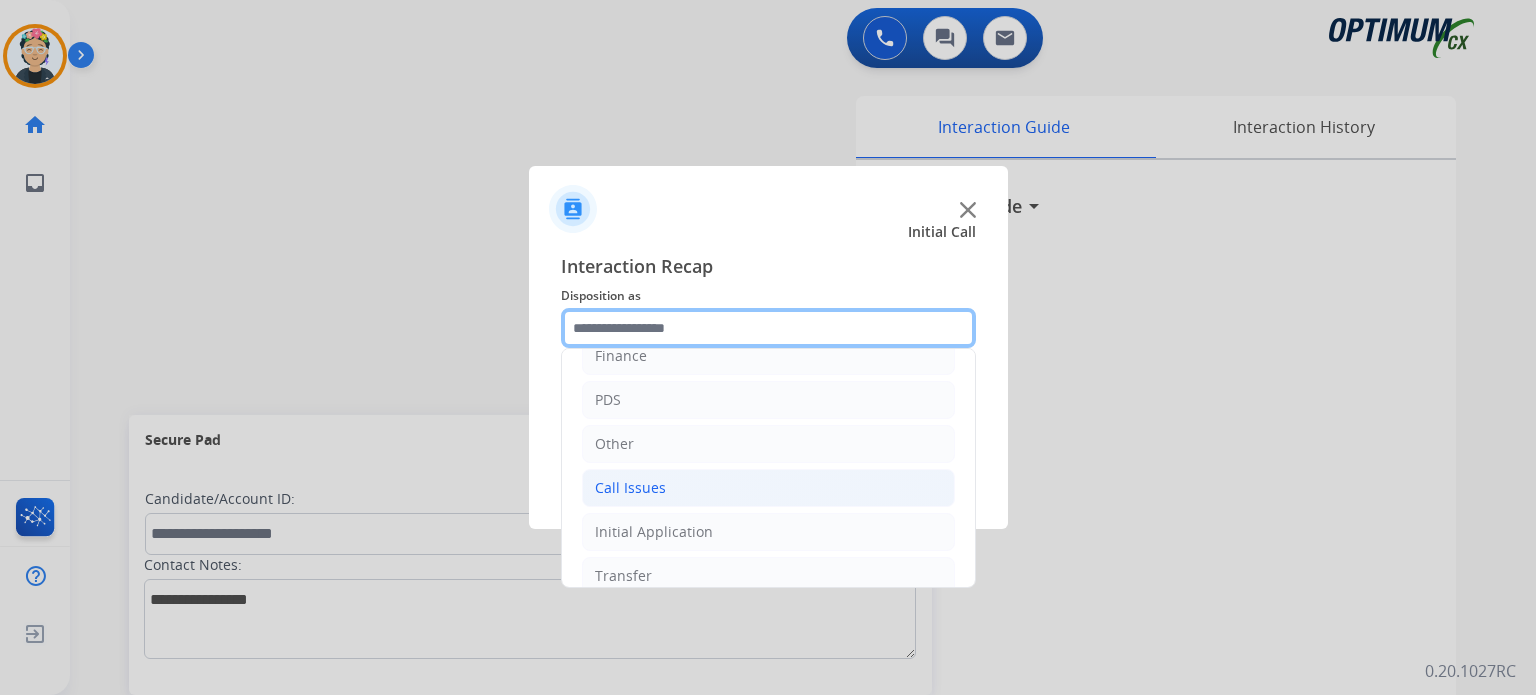 scroll, scrollTop: 132, scrollLeft: 0, axis: vertical 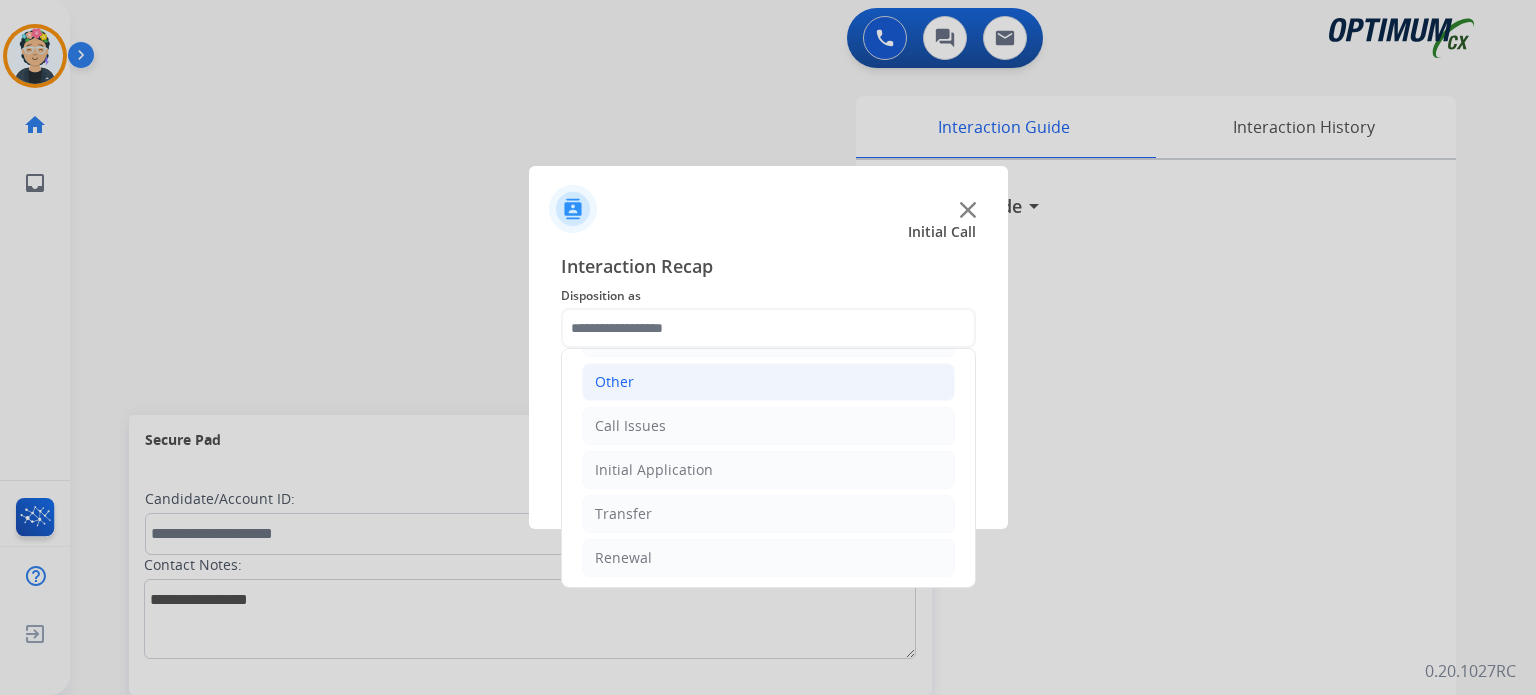 click on "Other" 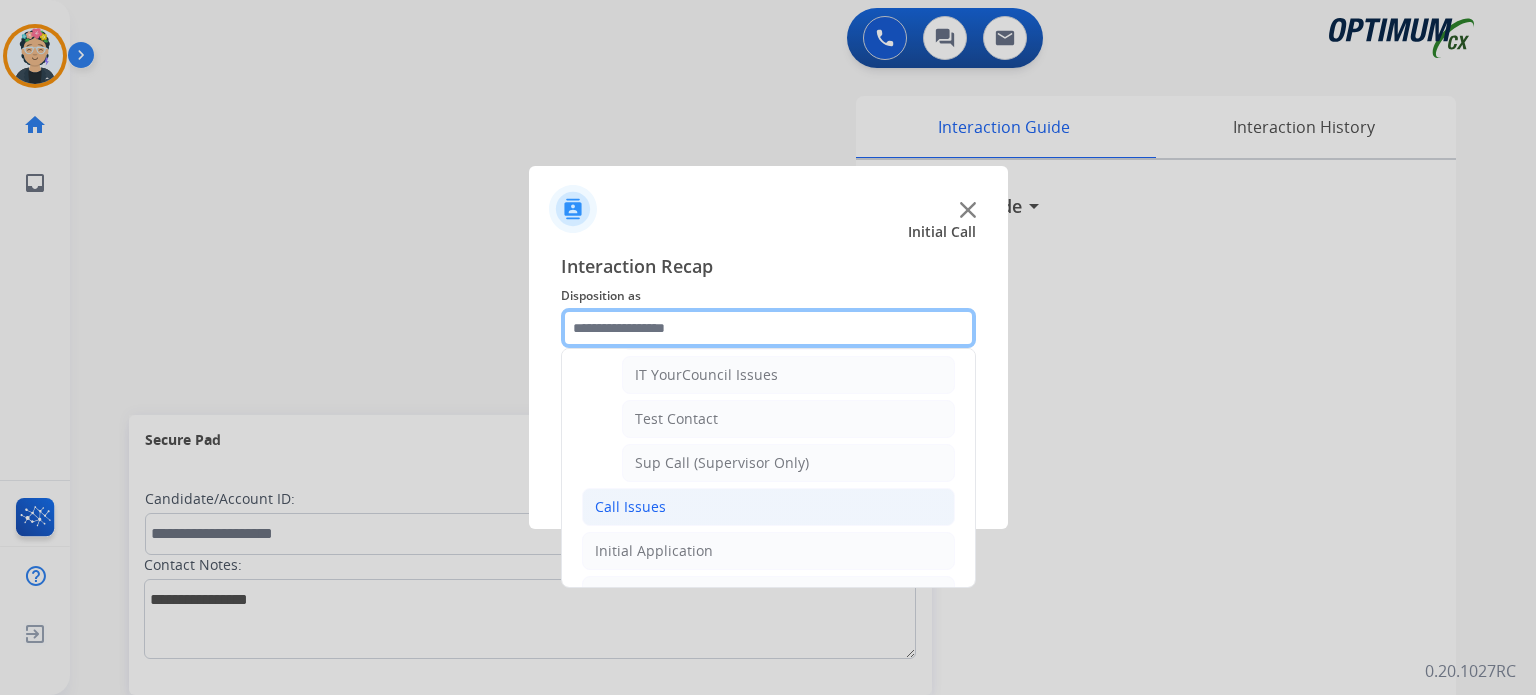 scroll, scrollTop: 432, scrollLeft: 0, axis: vertical 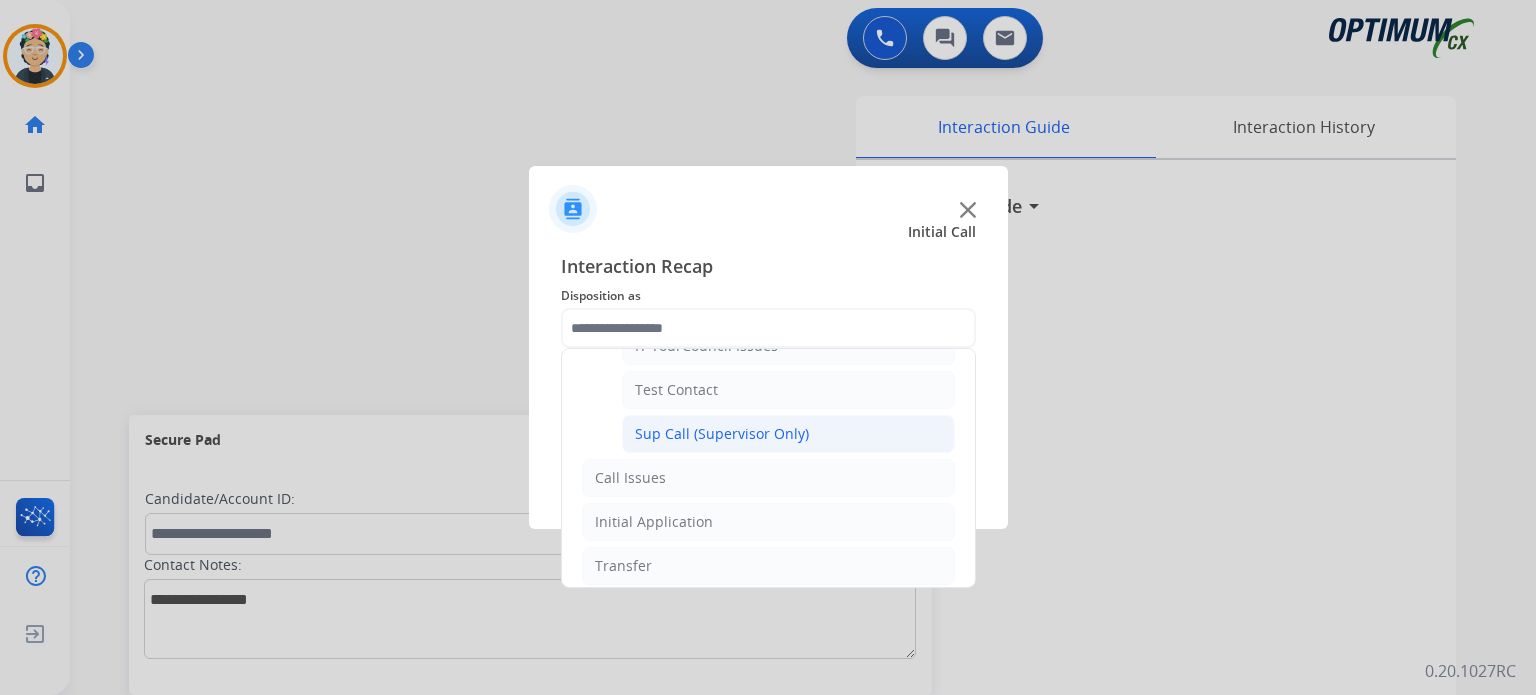 click on "Sup Call (Supervisor Only)" 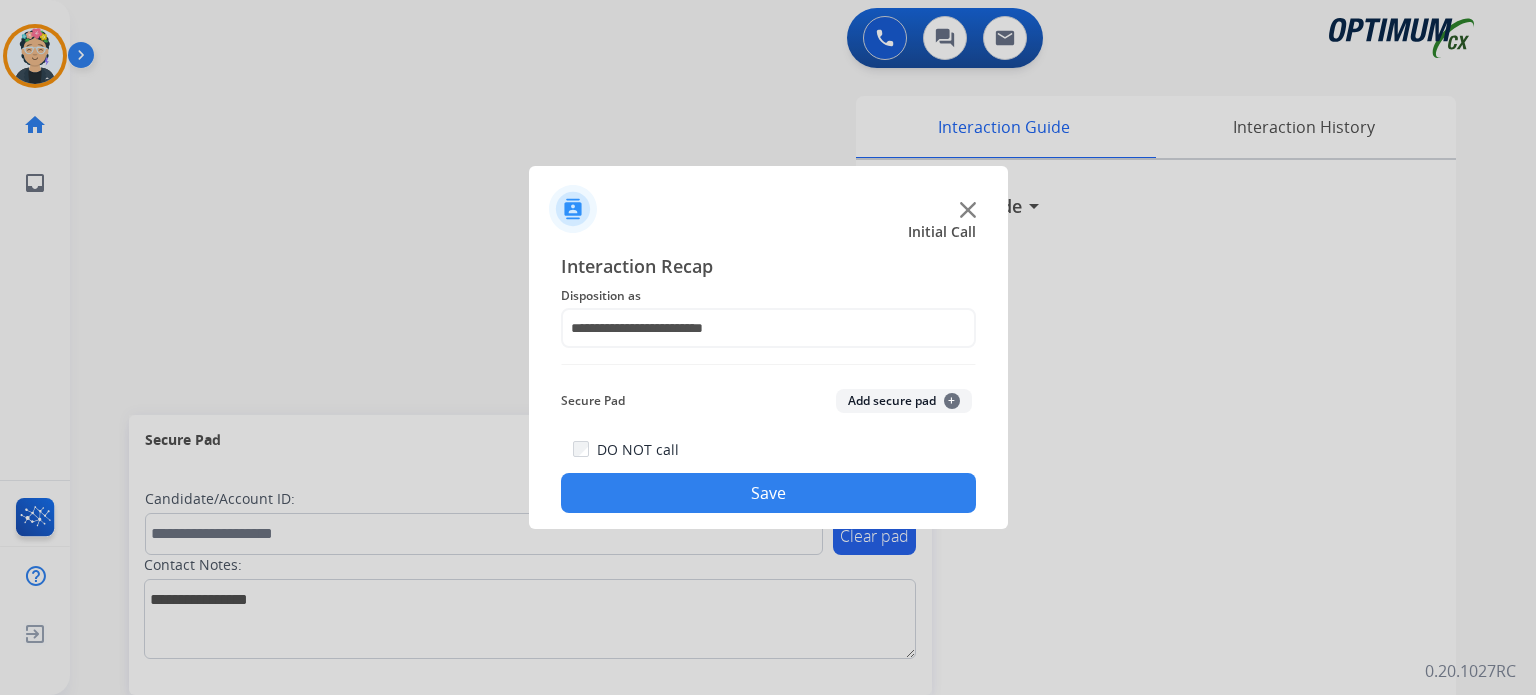 click on "Save" 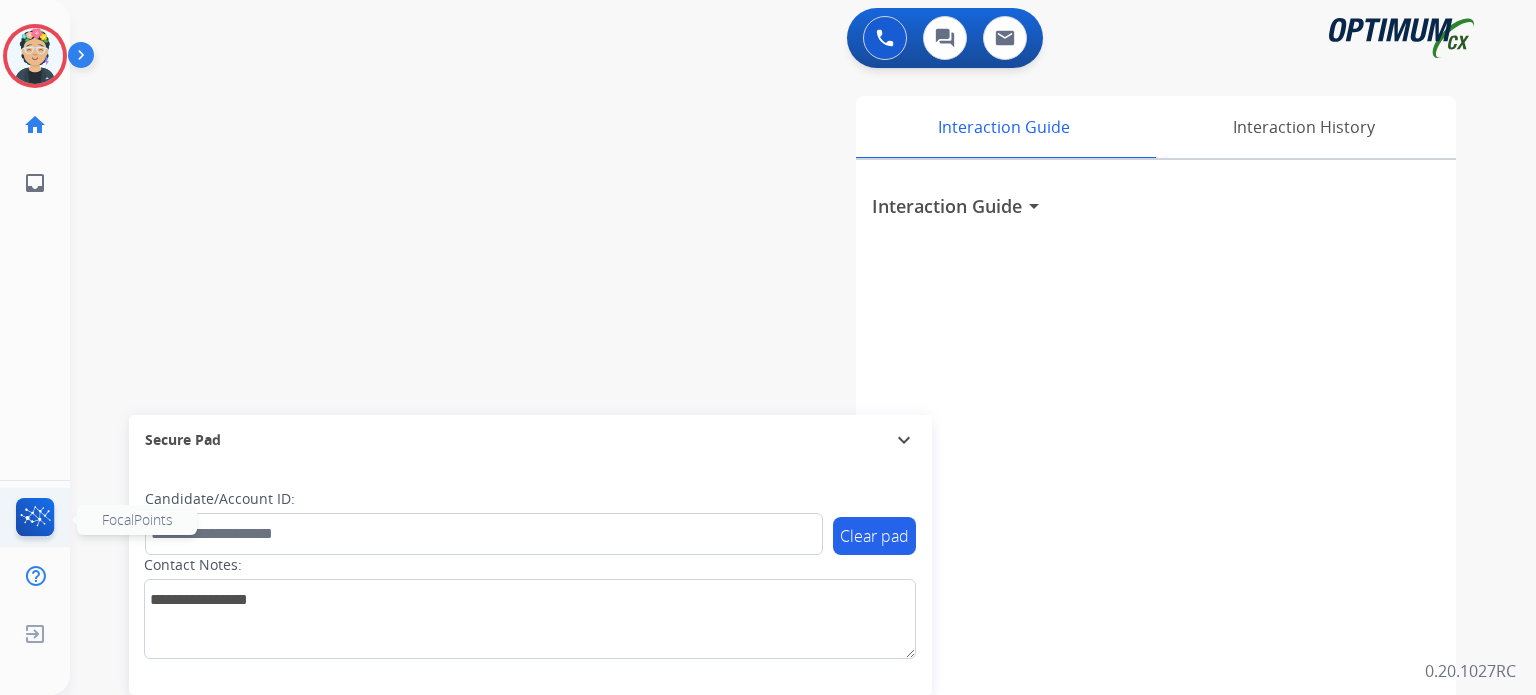 click 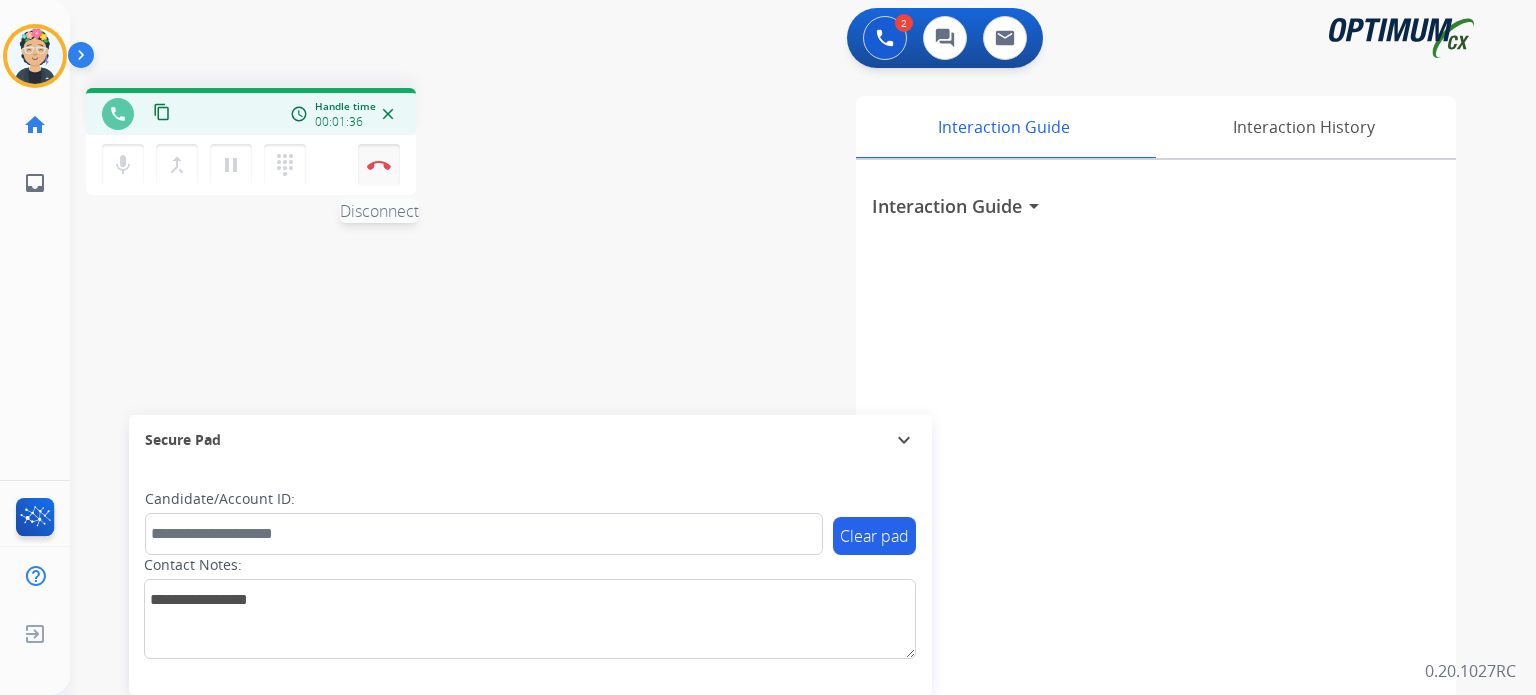 click on "Disconnect" at bounding box center [379, 165] 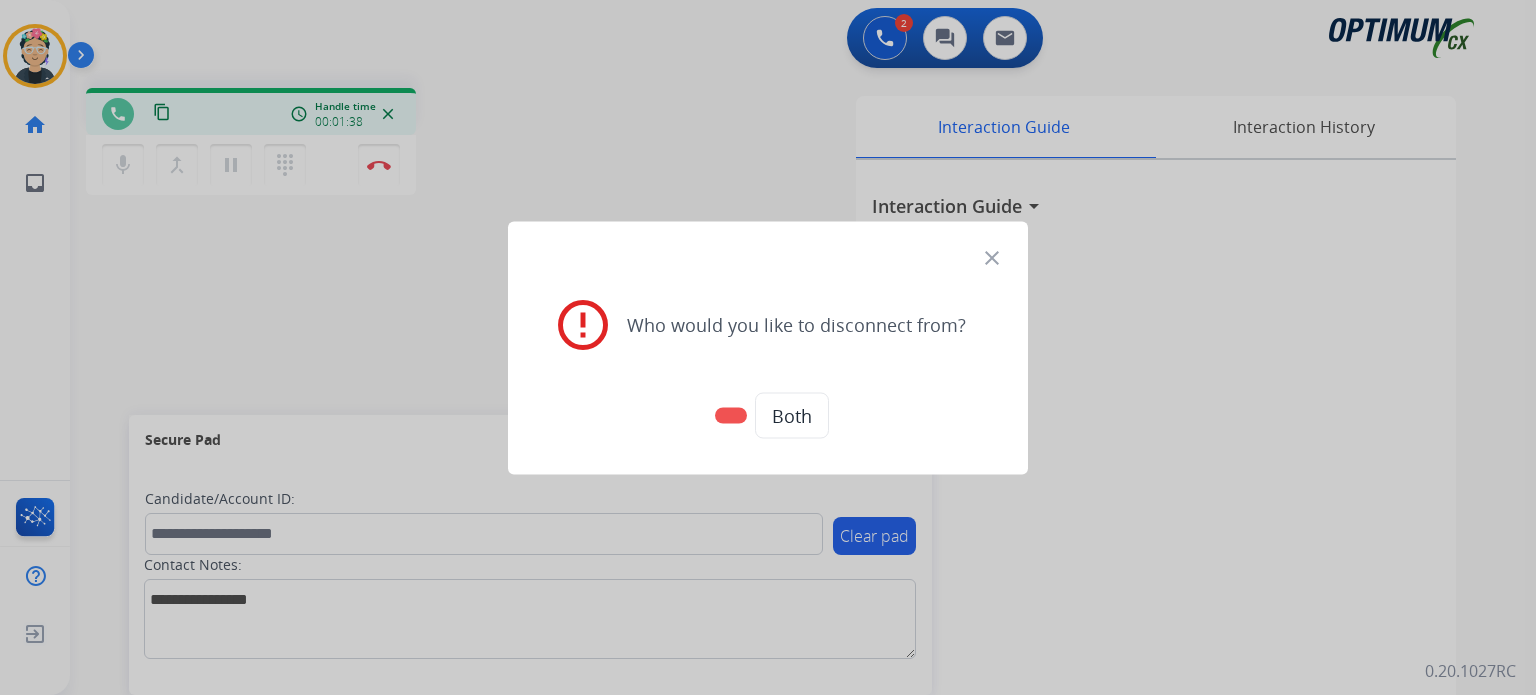 drag, startPoint x: 829, startPoint y: 416, endPoint x: 805, endPoint y: 418, distance: 24.083189 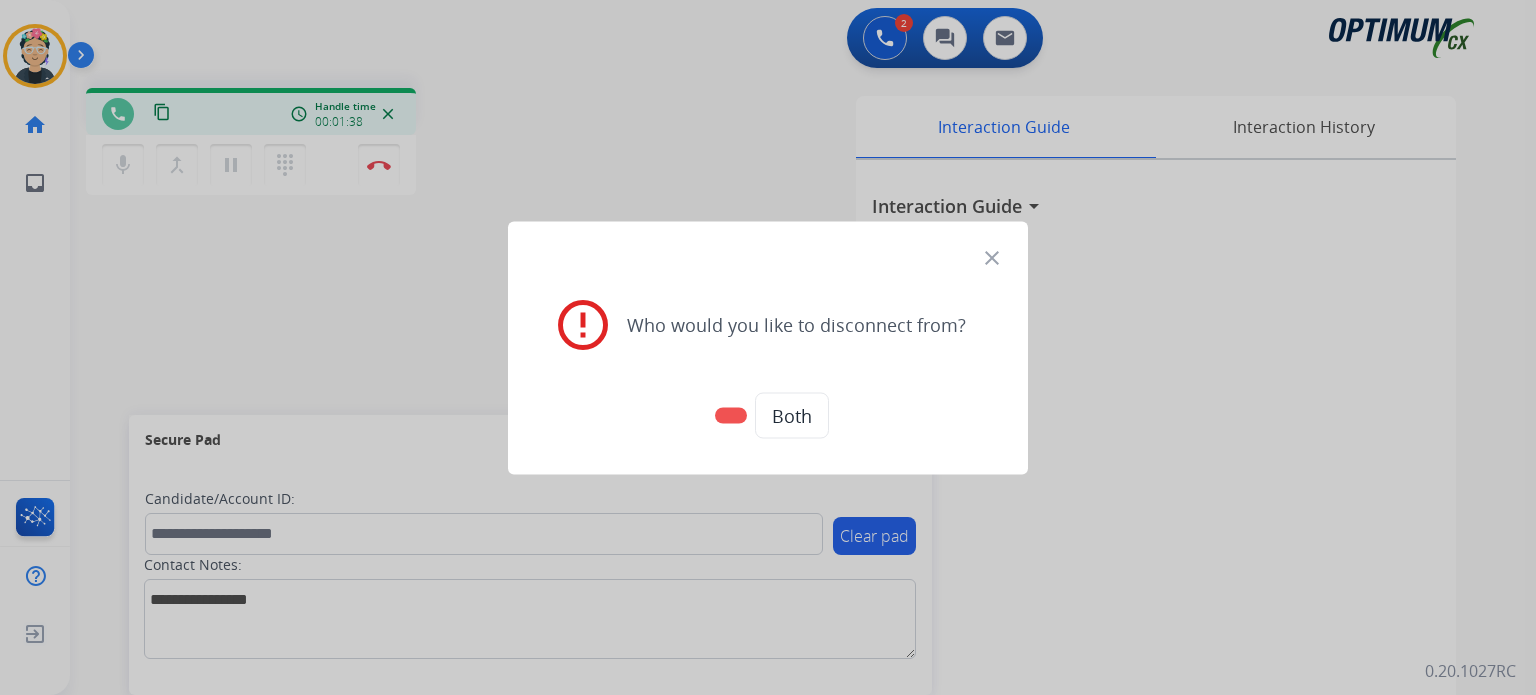 click on "Both" at bounding box center [768, 415] 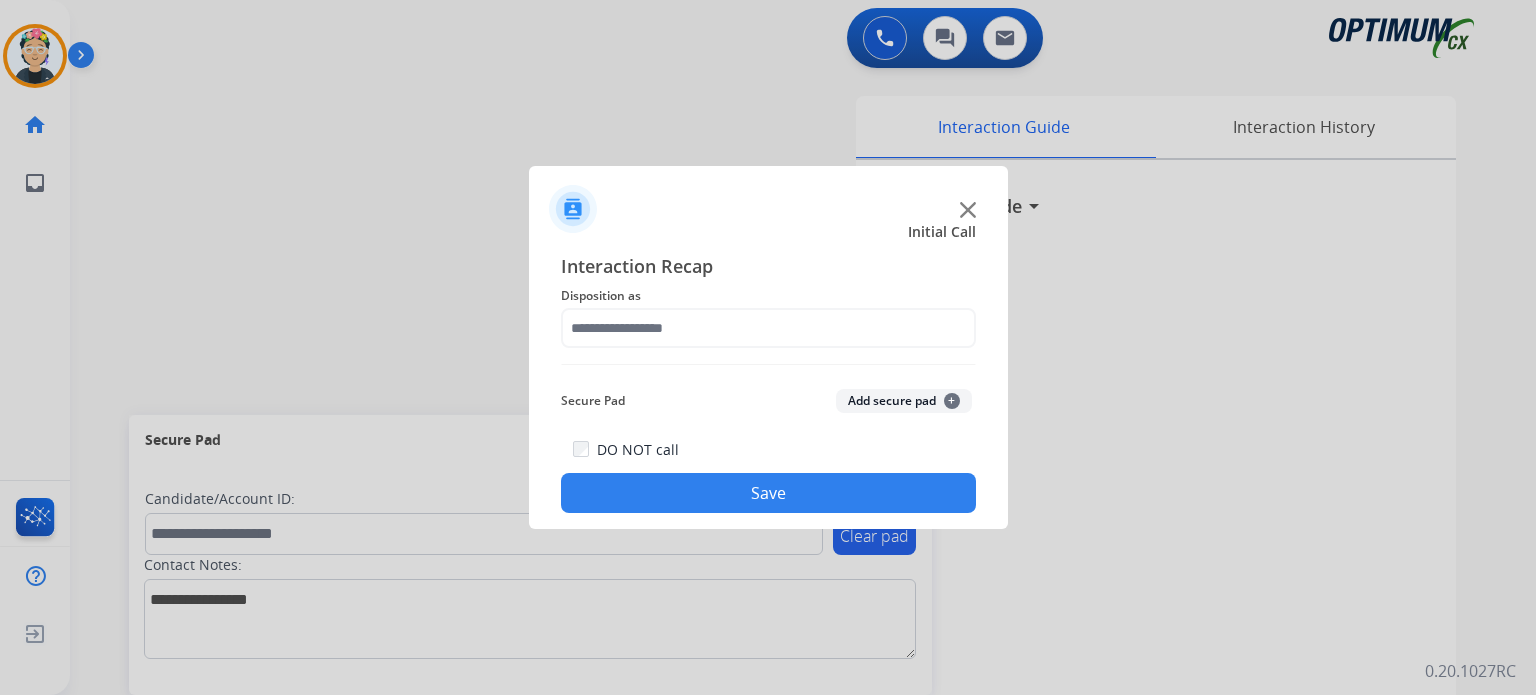 click on "Initial Call" 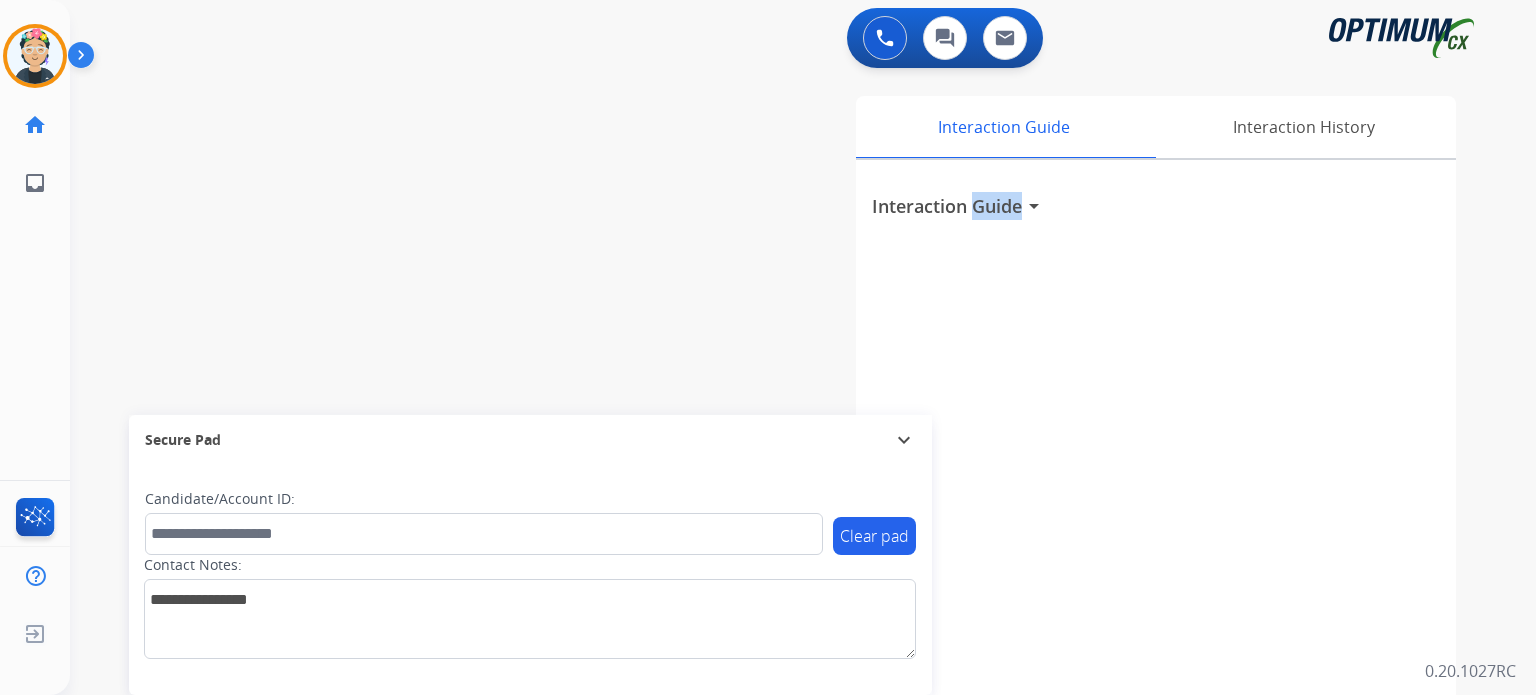 click on "Interaction Guide" at bounding box center [947, 206] 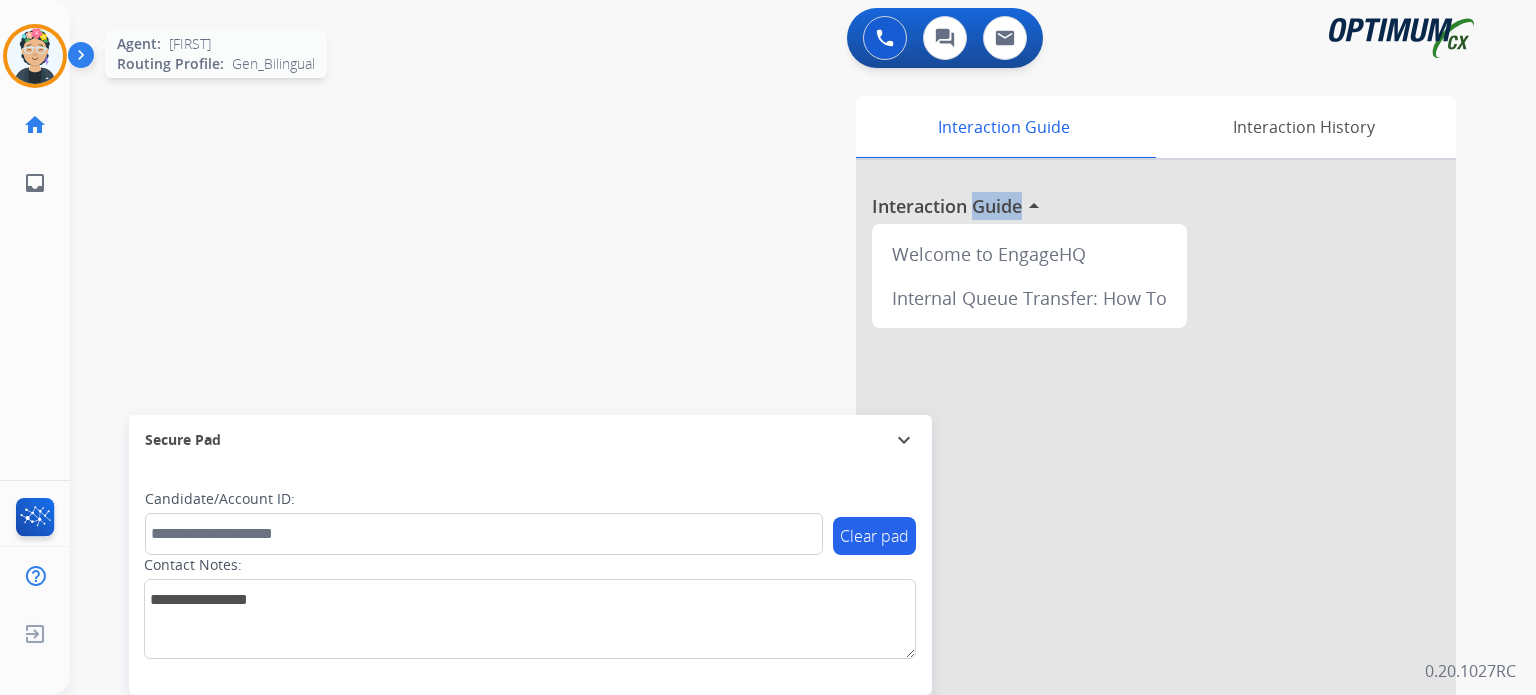 click at bounding box center (35, 56) 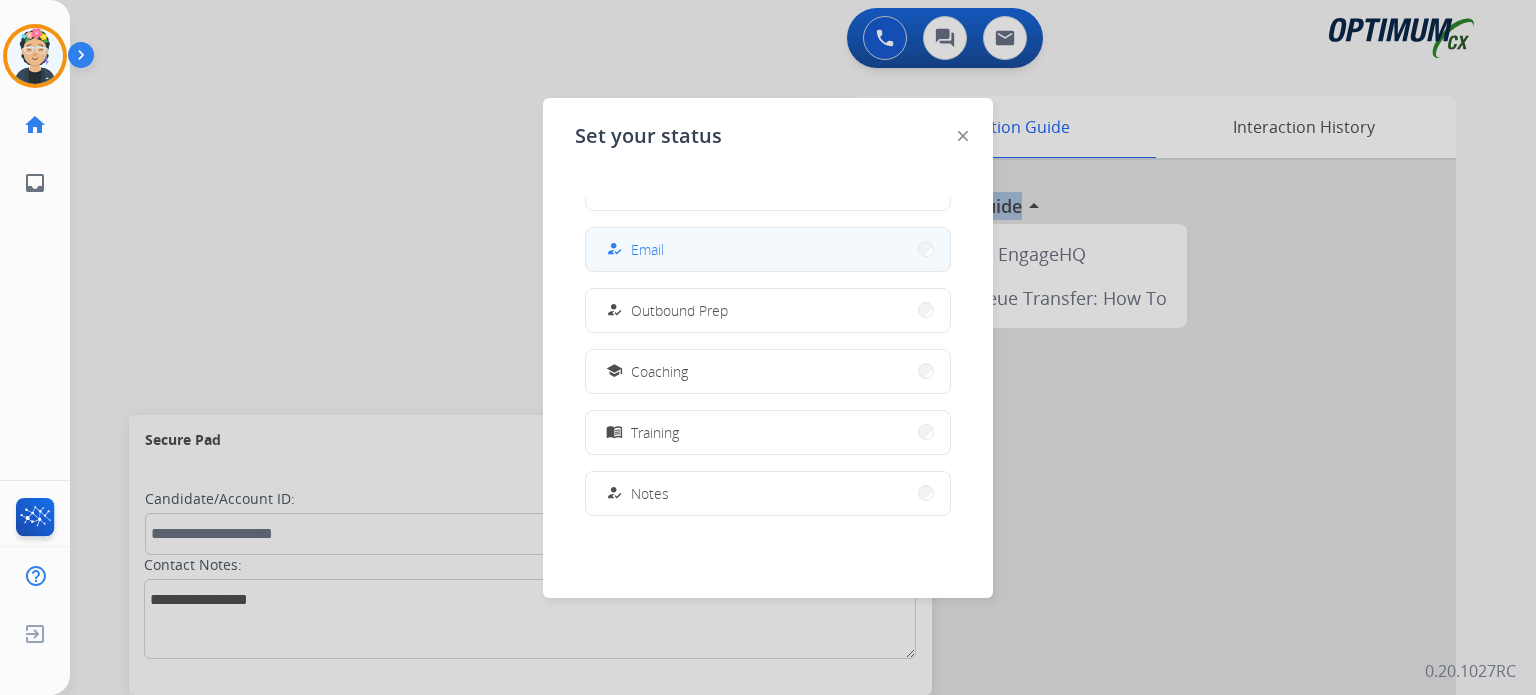scroll, scrollTop: 498, scrollLeft: 0, axis: vertical 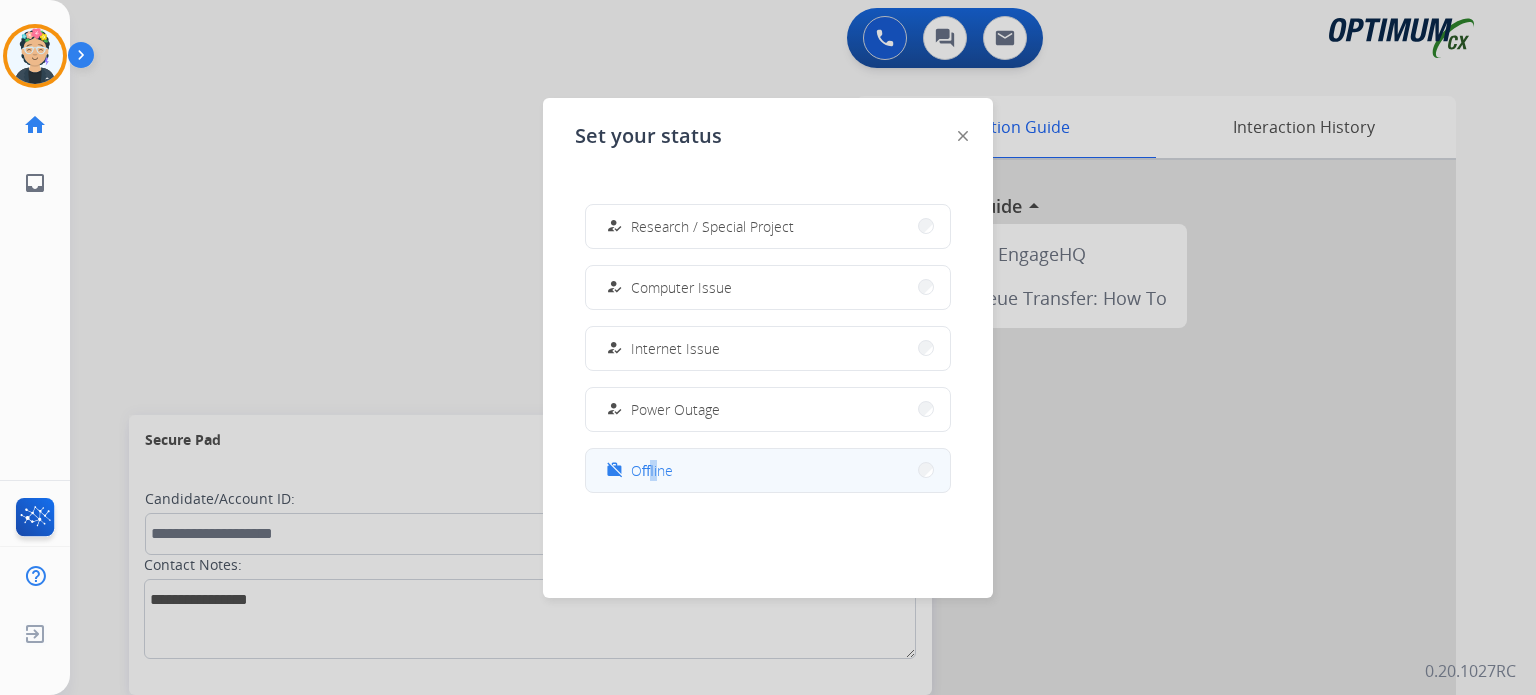 drag, startPoint x: 650, startPoint y: 446, endPoint x: 659, endPoint y: 455, distance: 12.727922 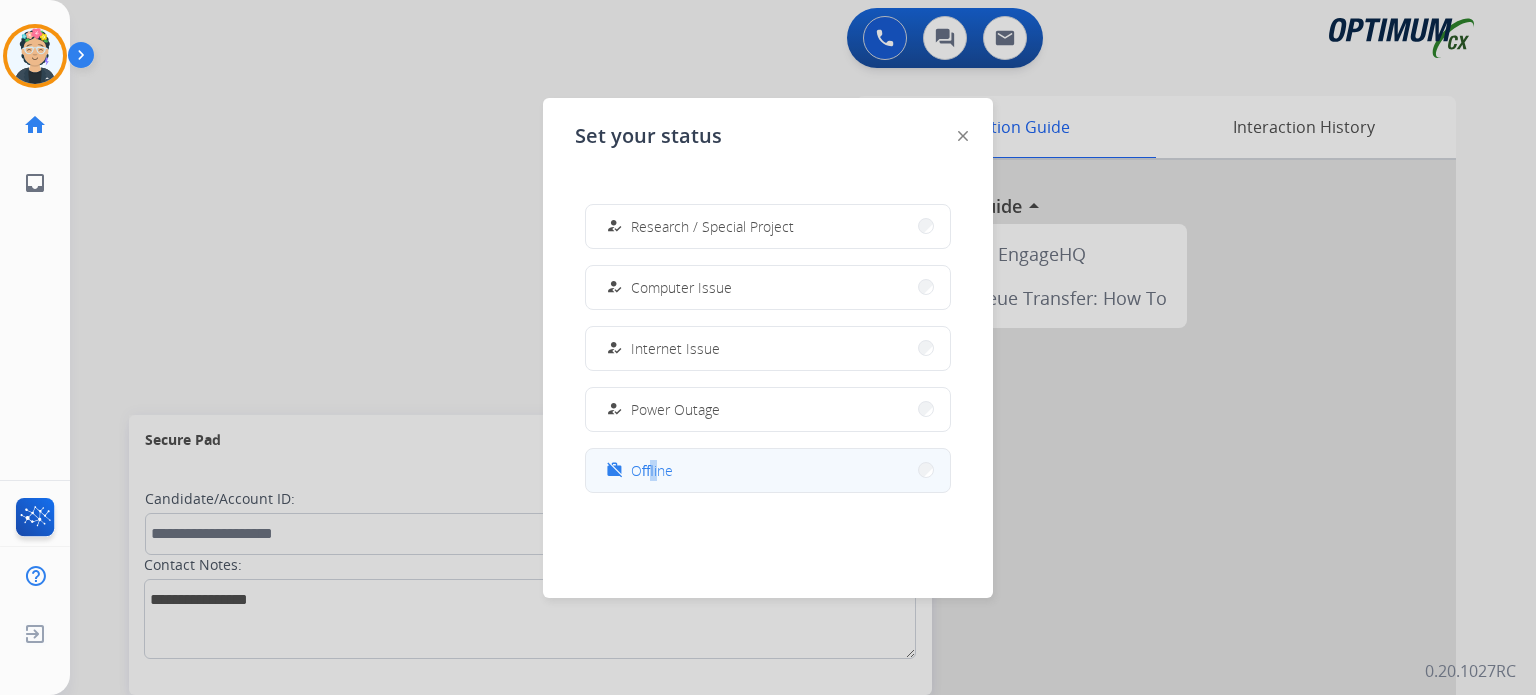 click on "work_off Offline" at bounding box center (637, 470) 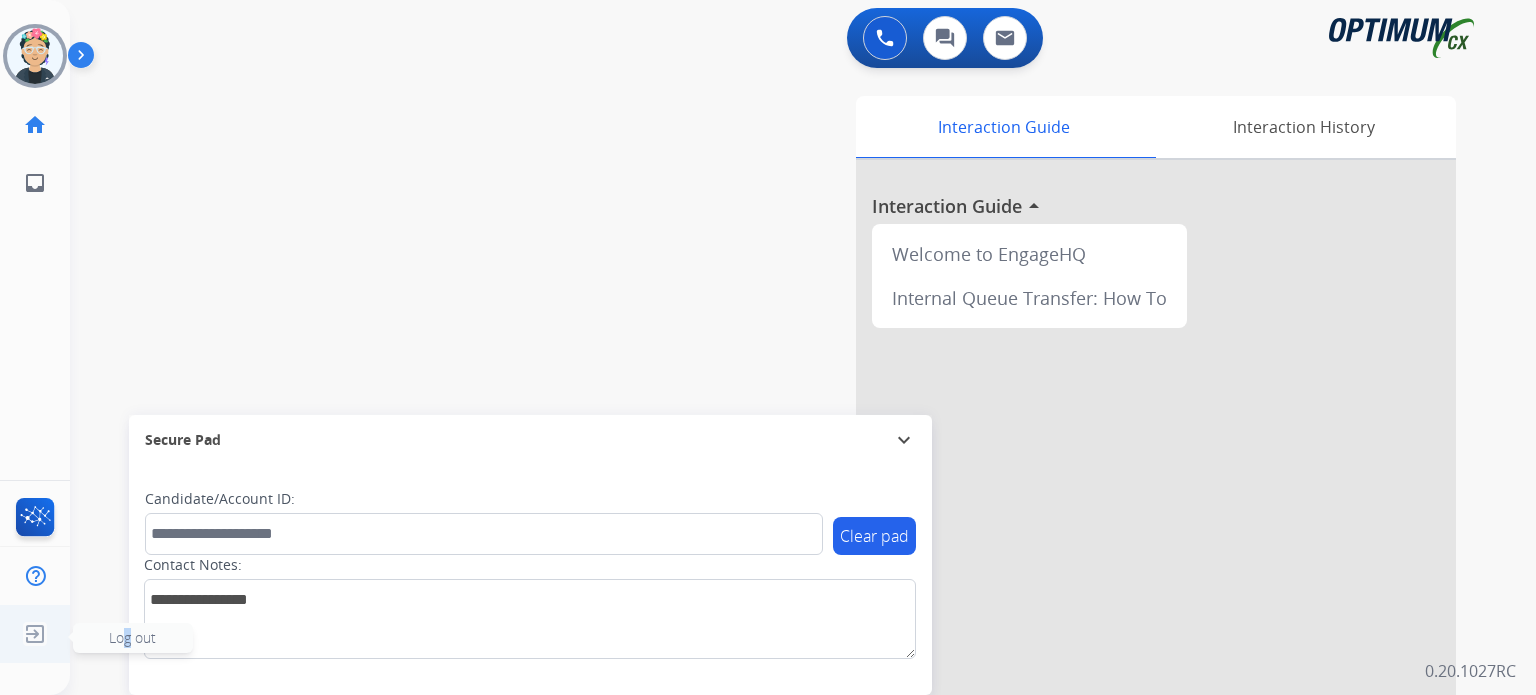 drag, startPoint x: 120, startPoint y: 650, endPoint x: 131, endPoint y: 651, distance: 11.045361 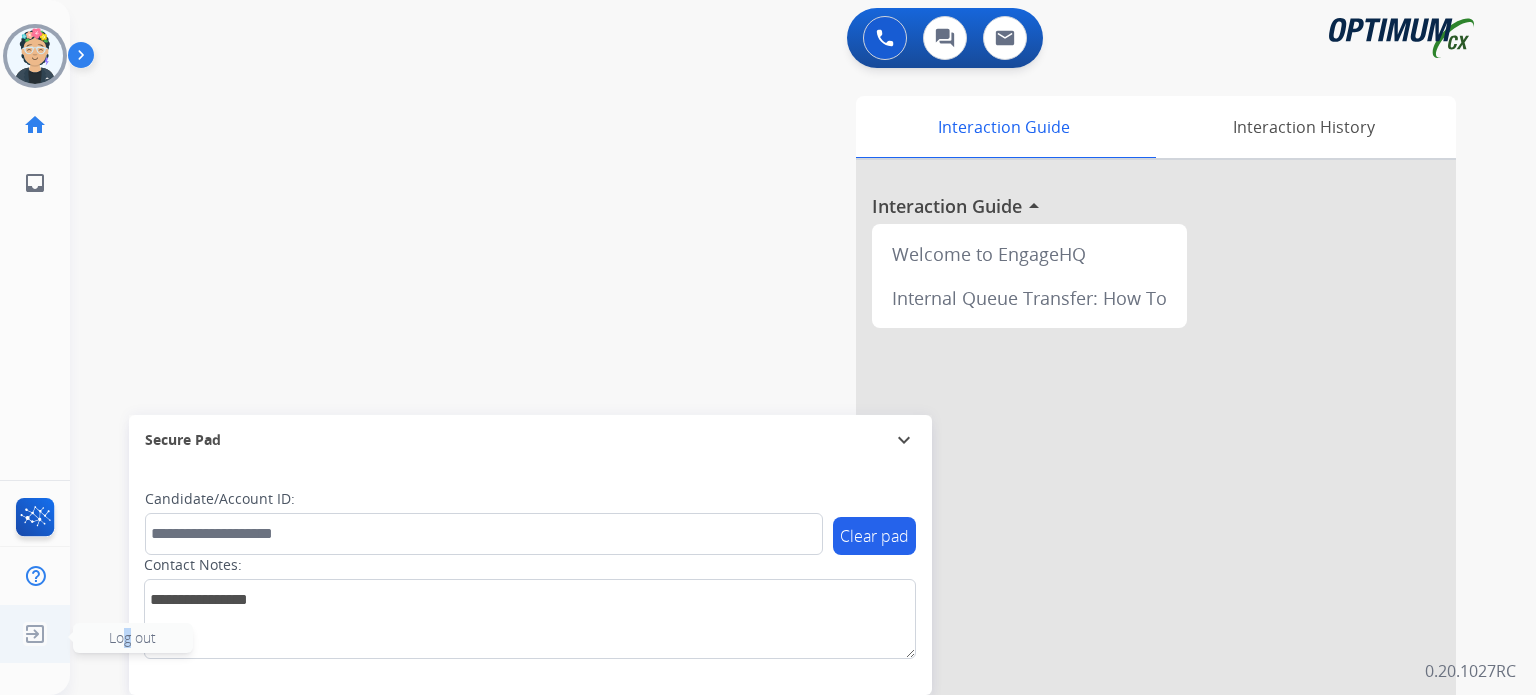 click on "Log out" 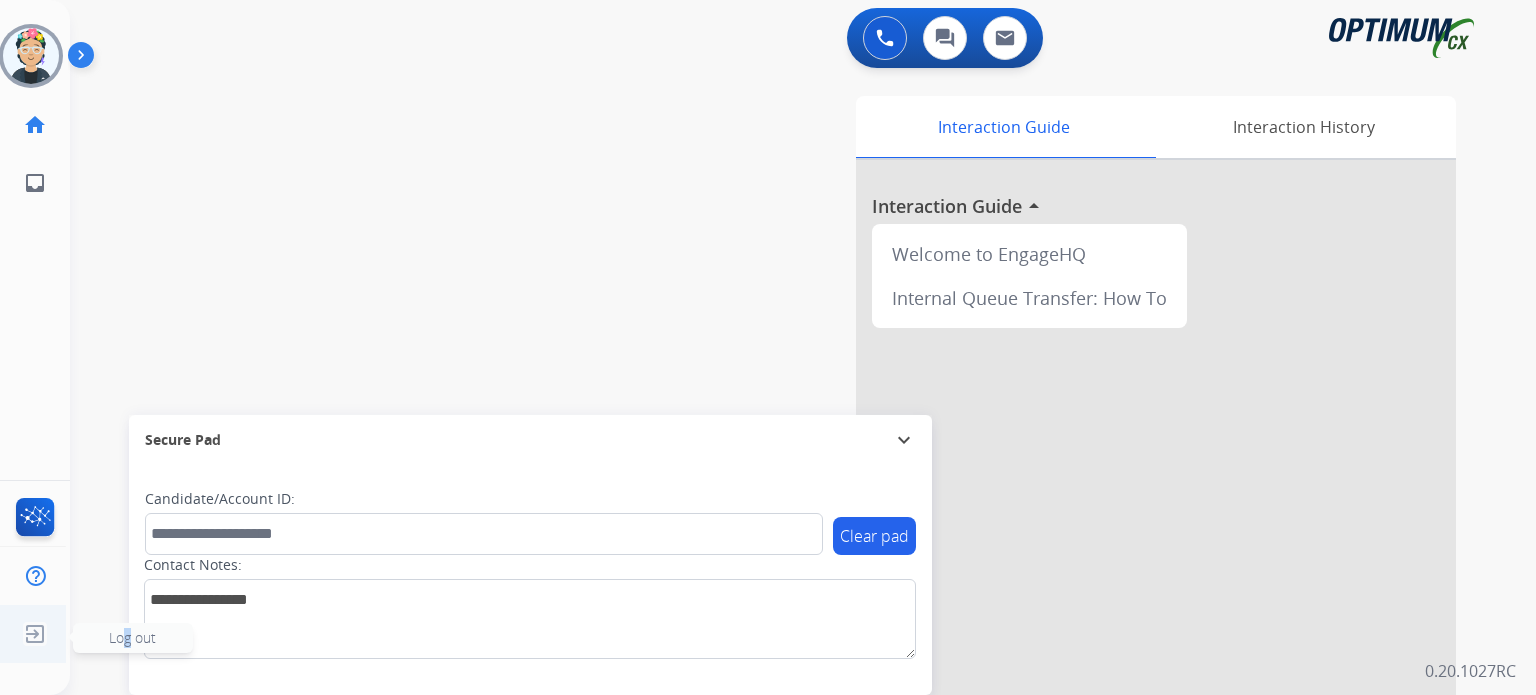 click on "Log out" 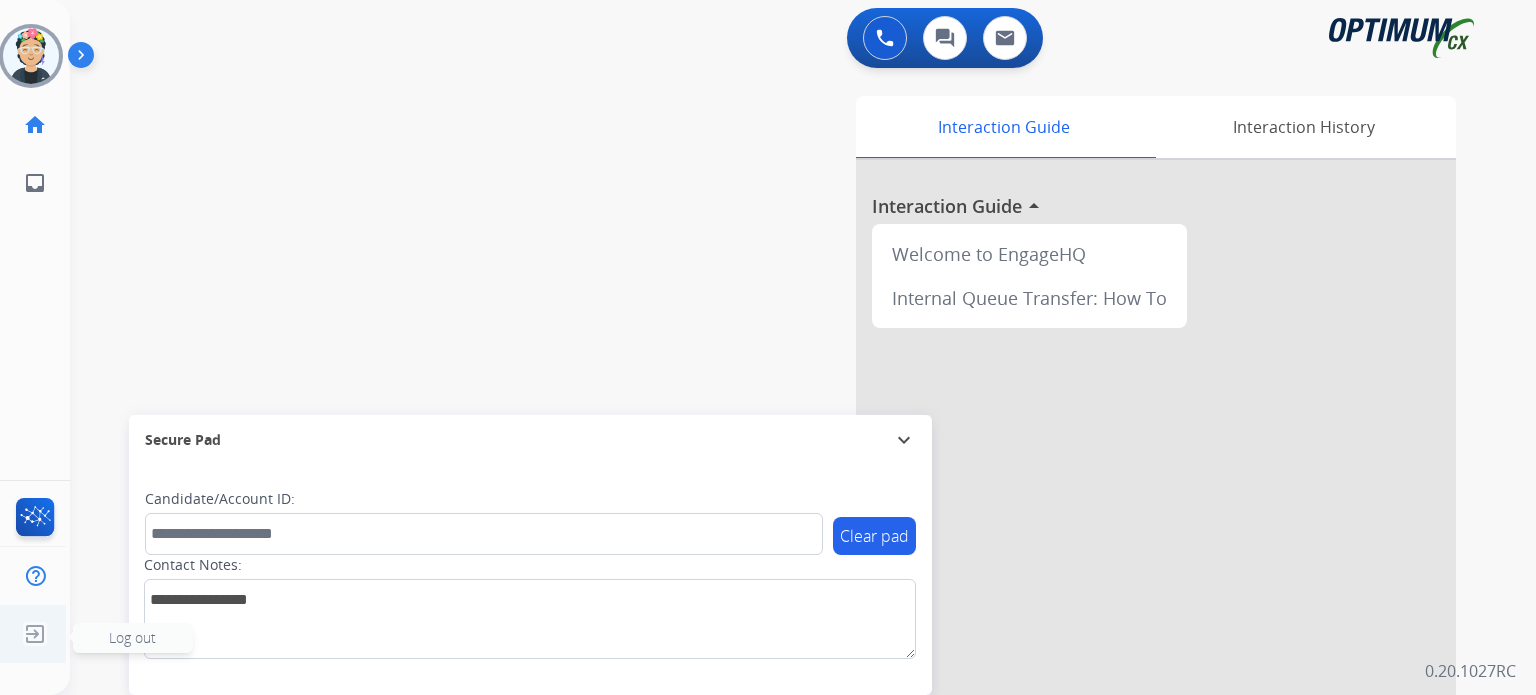 click on "Log out" 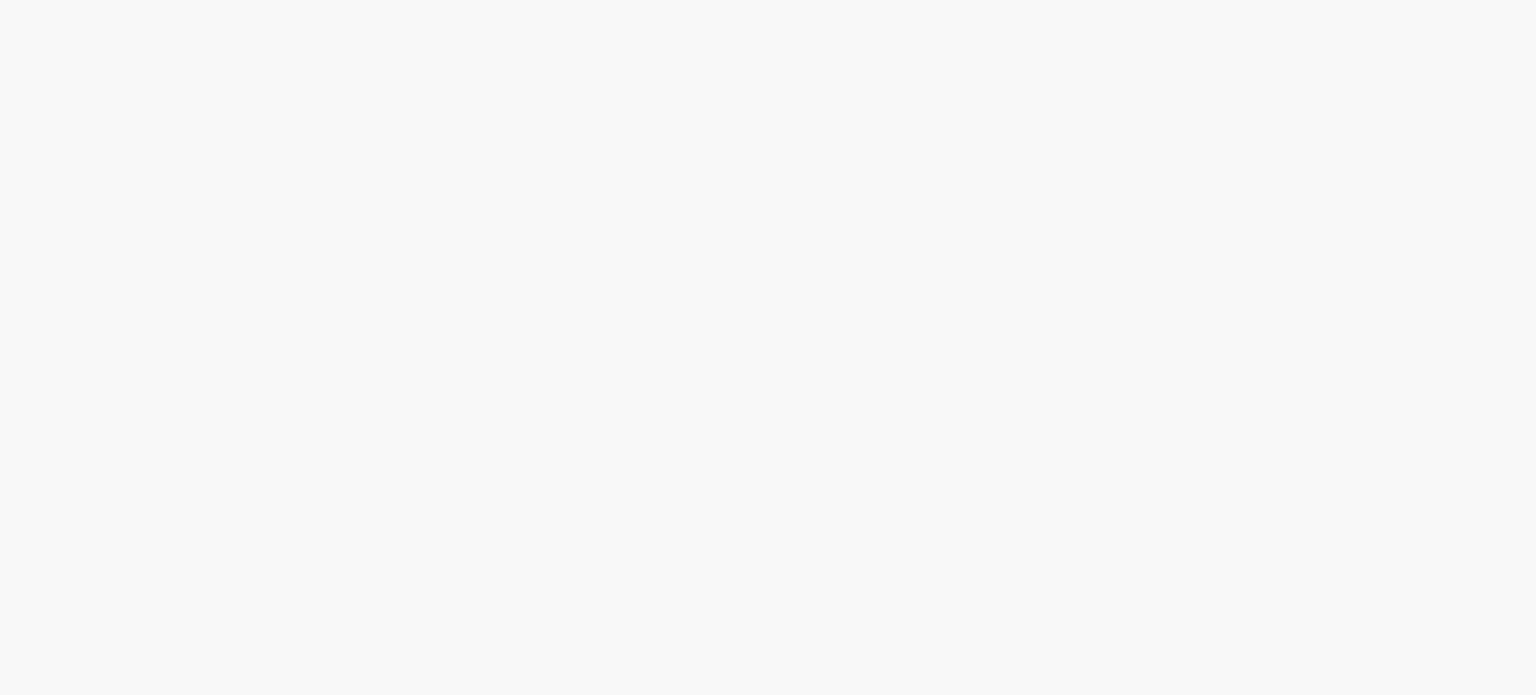 scroll, scrollTop: 0, scrollLeft: 0, axis: both 